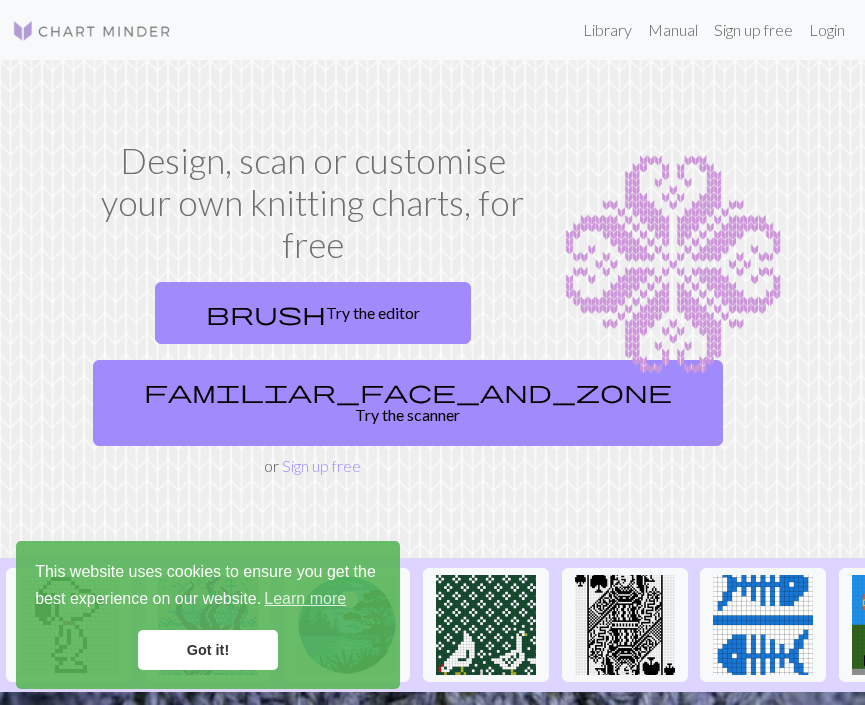 scroll, scrollTop: 0, scrollLeft: 0, axis: both 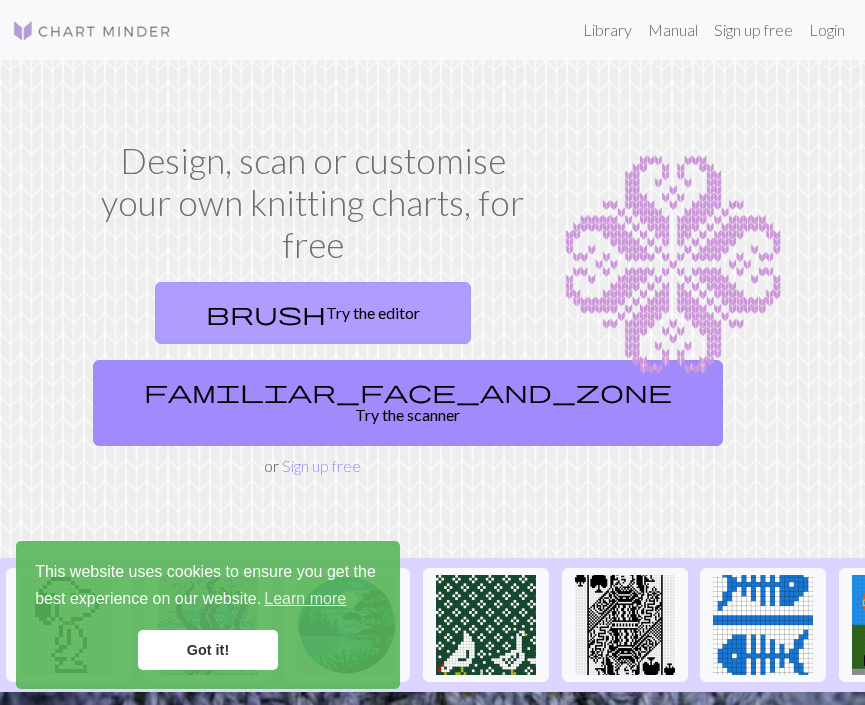 click on "brush  Try the editor" at bounding box center (313, 313) 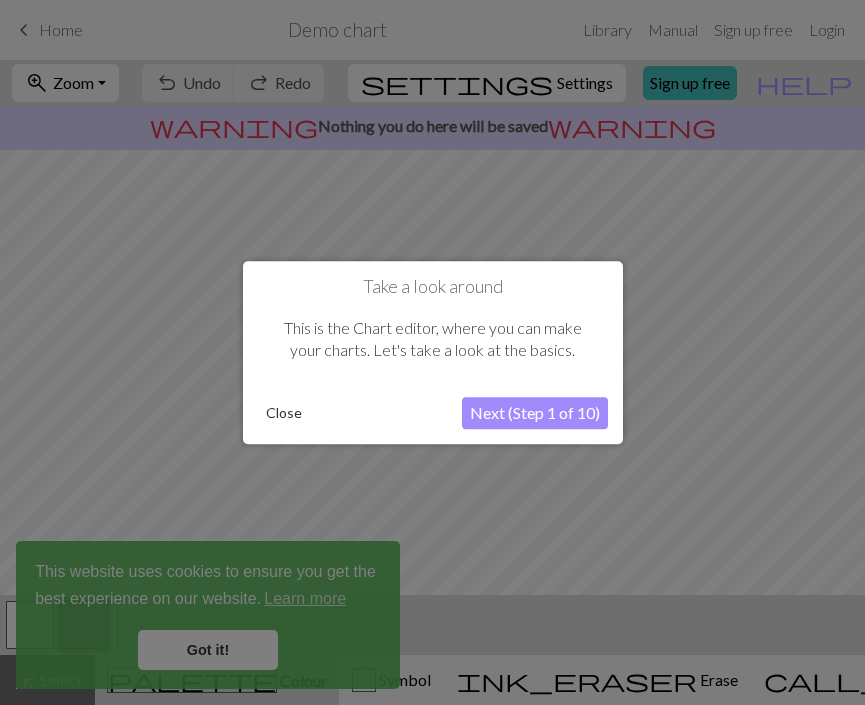 click on "Next (Step 1 of 10)" at bounding box center (535, 413) 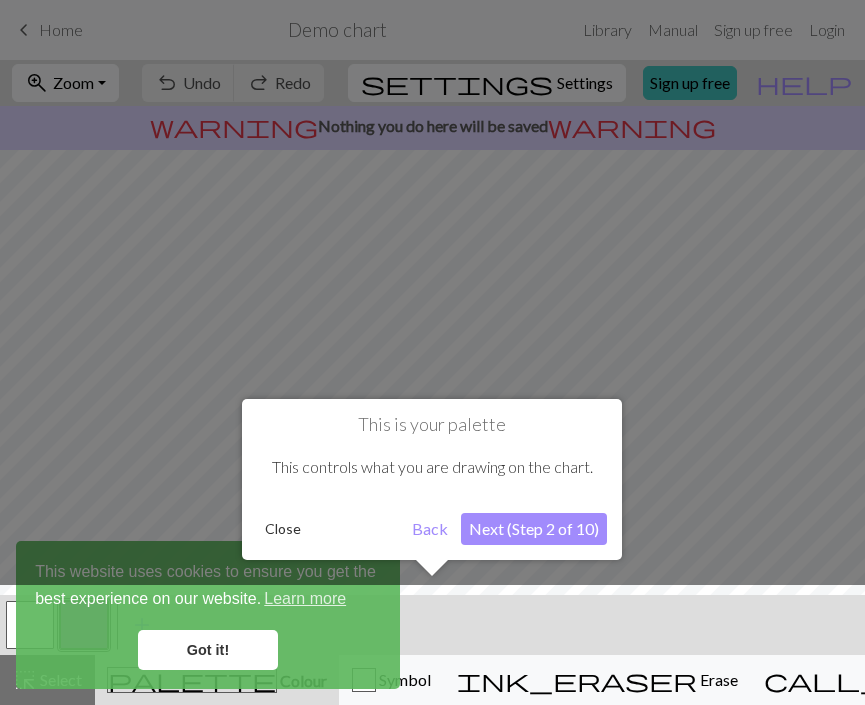 click on "Next (Step 2 of 10)" at bounding box center [534, 529] 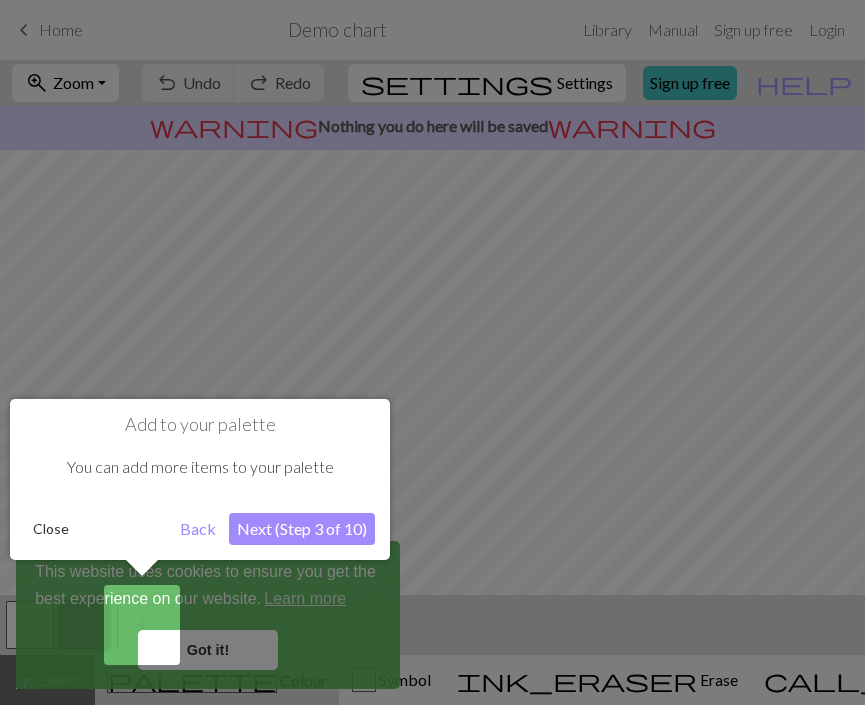 click on "Next (Step 3 of 10)" at bounding box center [302, 529] 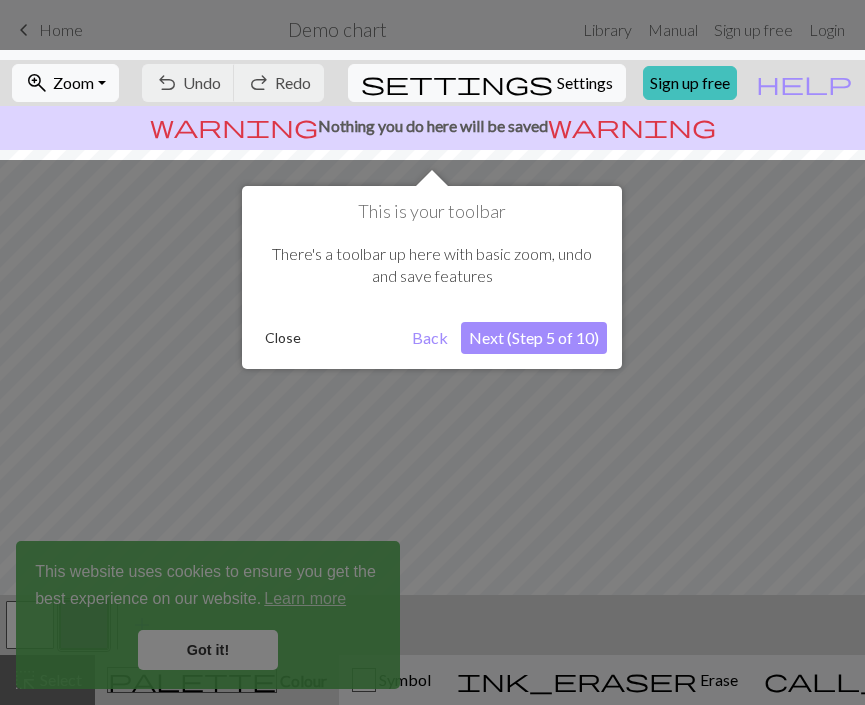 click on "Next (Step 5 of 10)" at bounding box center [534, 338] 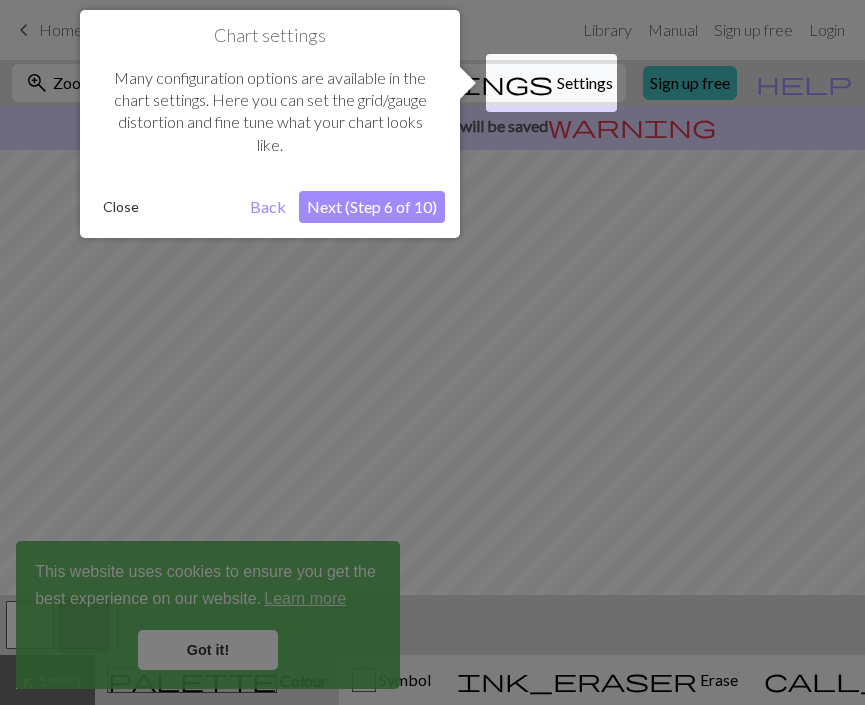 click on "Next (Step 6 of 10)" at bounding box center [372, 207] 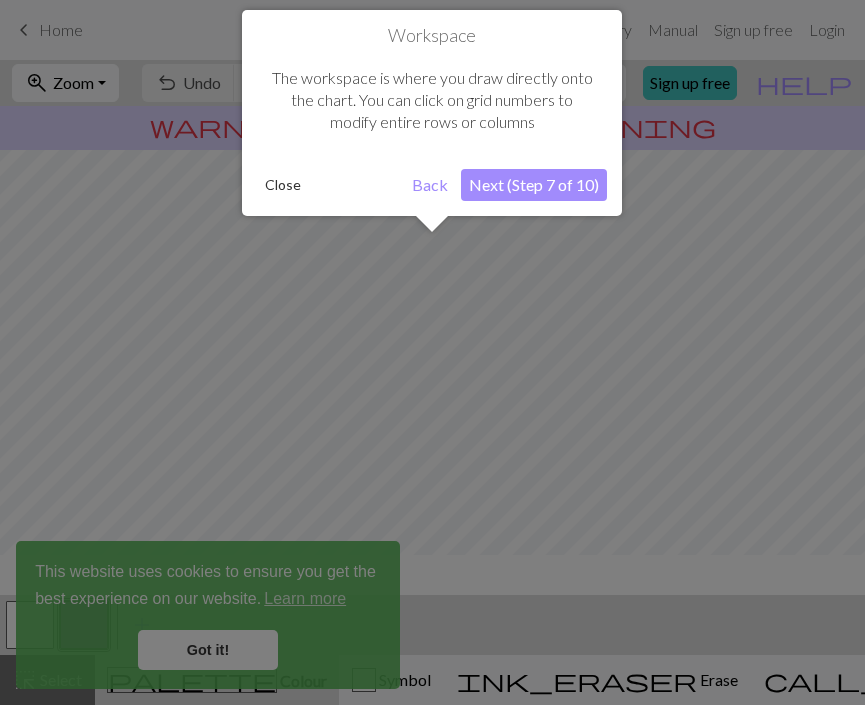 scroll, scrollTop: 120, scrollLeft: 0, axis: vertical 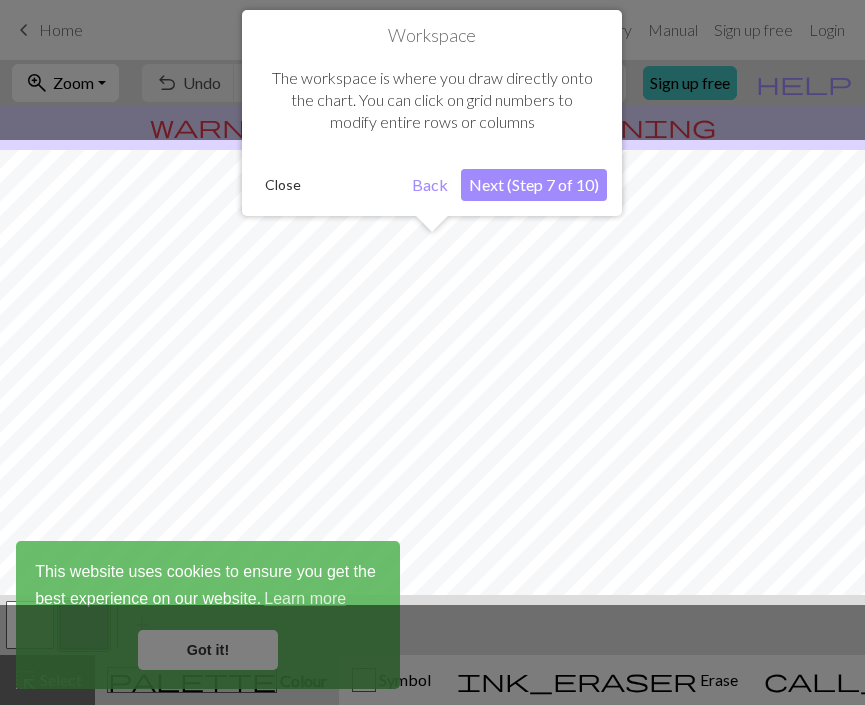 click on "Next (Step 7 of 10)" at bounding box center (534, 185) 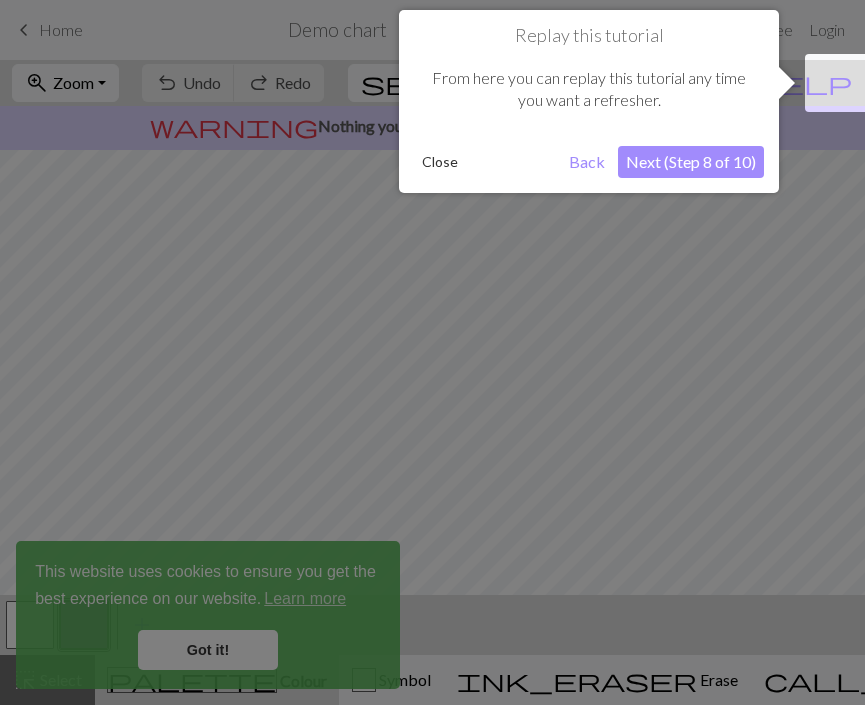 click on "Next (Step 8 of 10)" at bounding box center [691, 162] 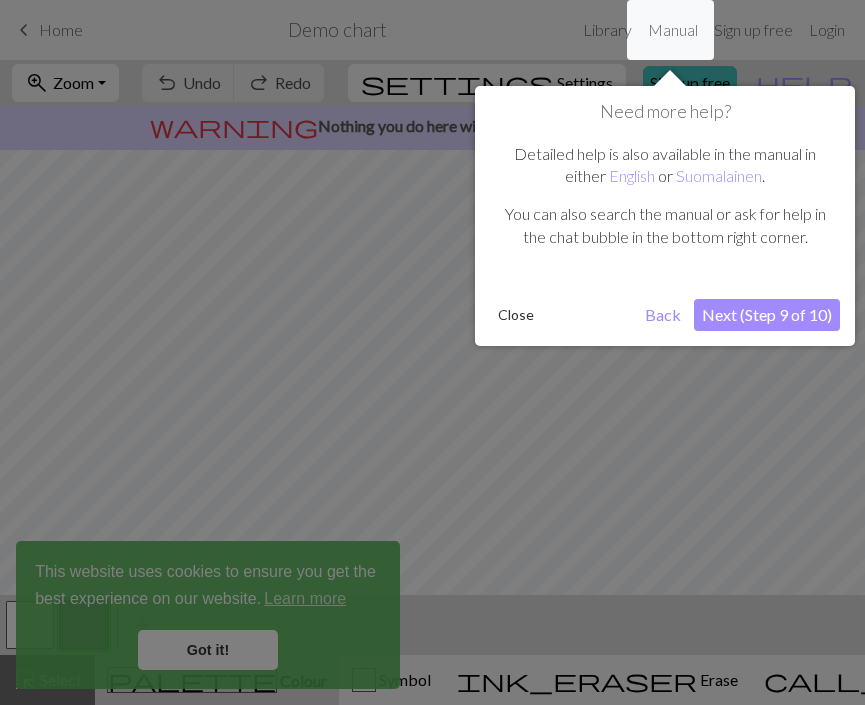 click on "Next (Step 9 of 10)" at bounding box center (767, 315) 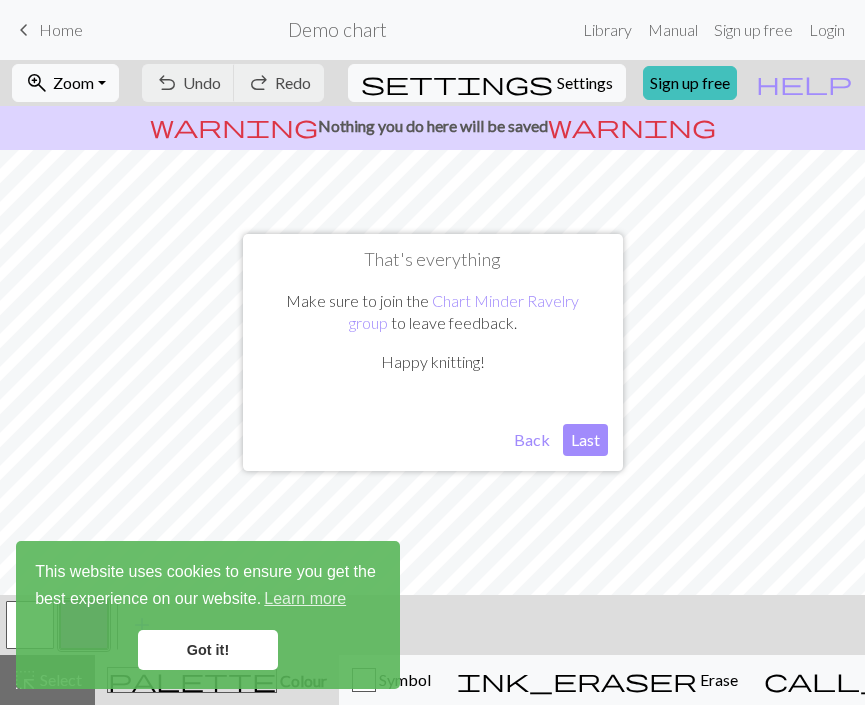 click on "Last" at bounding box center (585, 440) 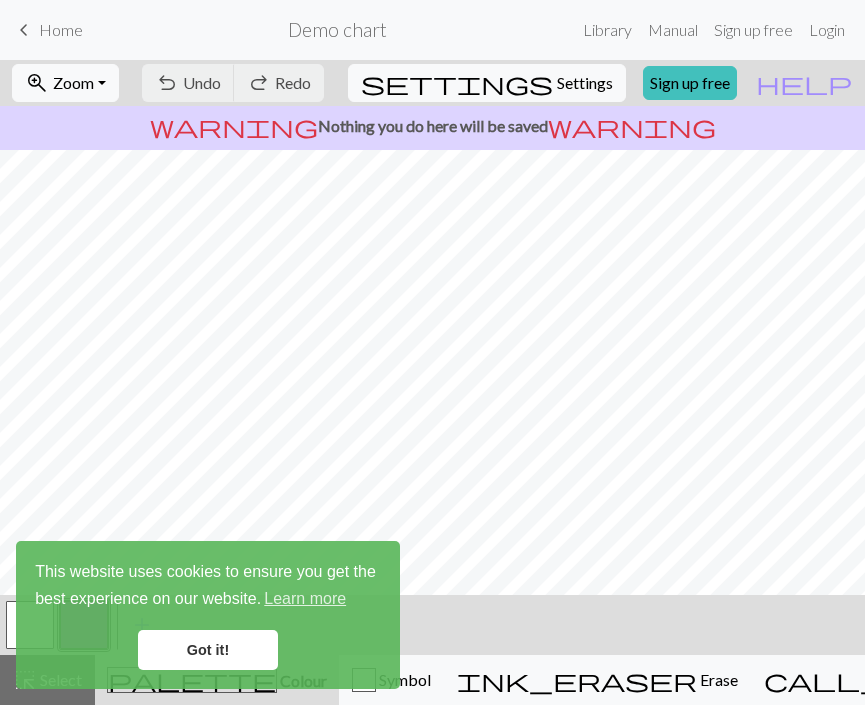 click on "Got it!" at bounding box center (208, 650) 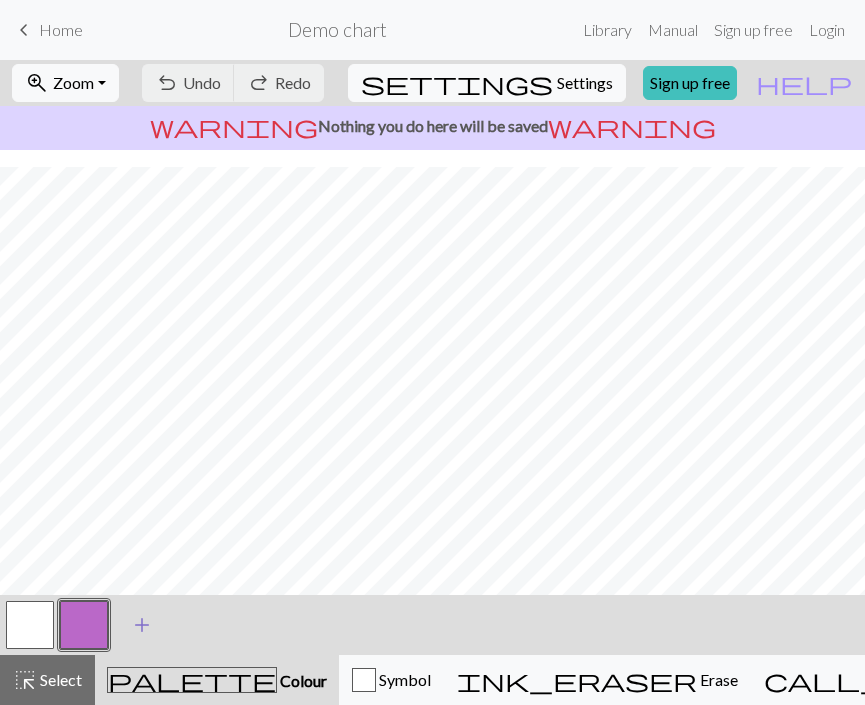 scroll, scrollTop: -2, scrollLeft: 0, axis: vertical 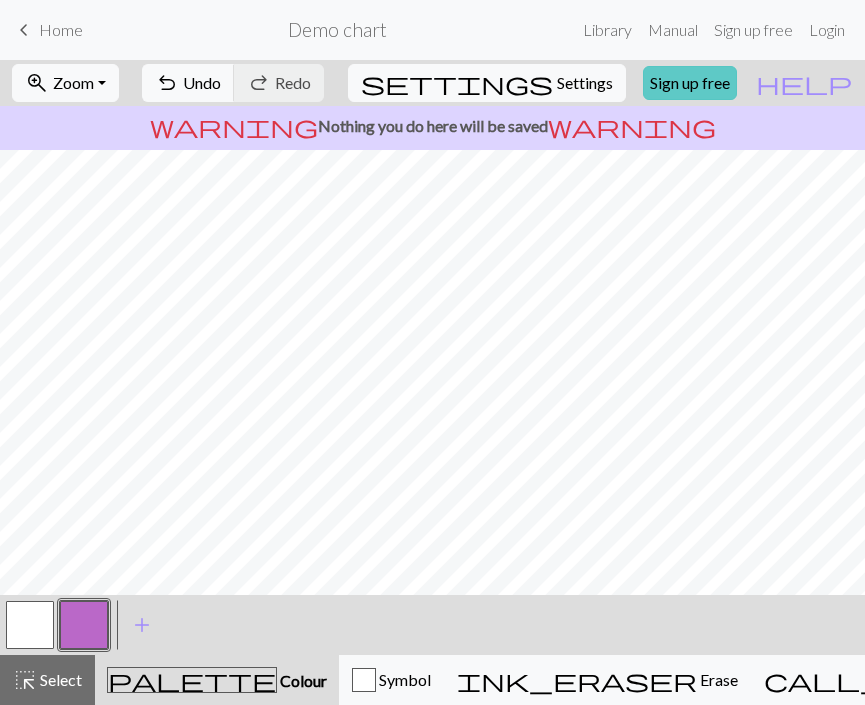click on "Sign up free" at bounding box center [690, 83] 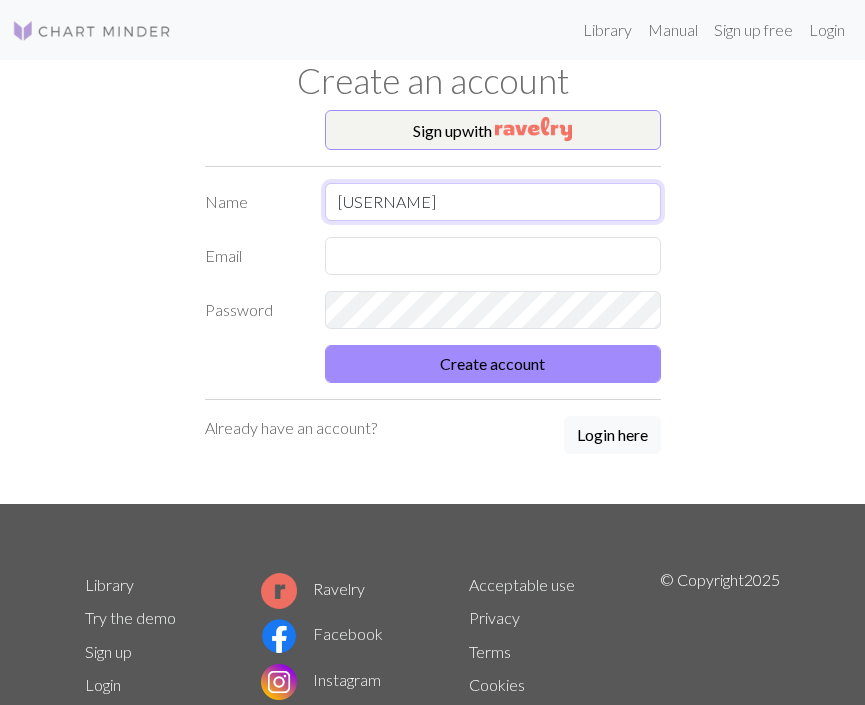 type on "[FIRST]" 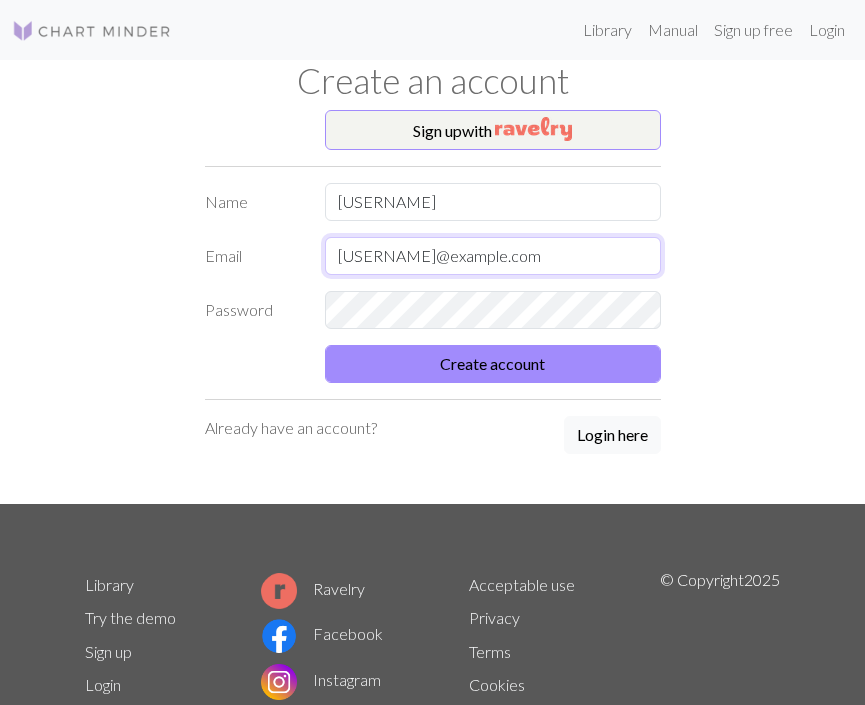 type on "lilahabarno@gmail.com" 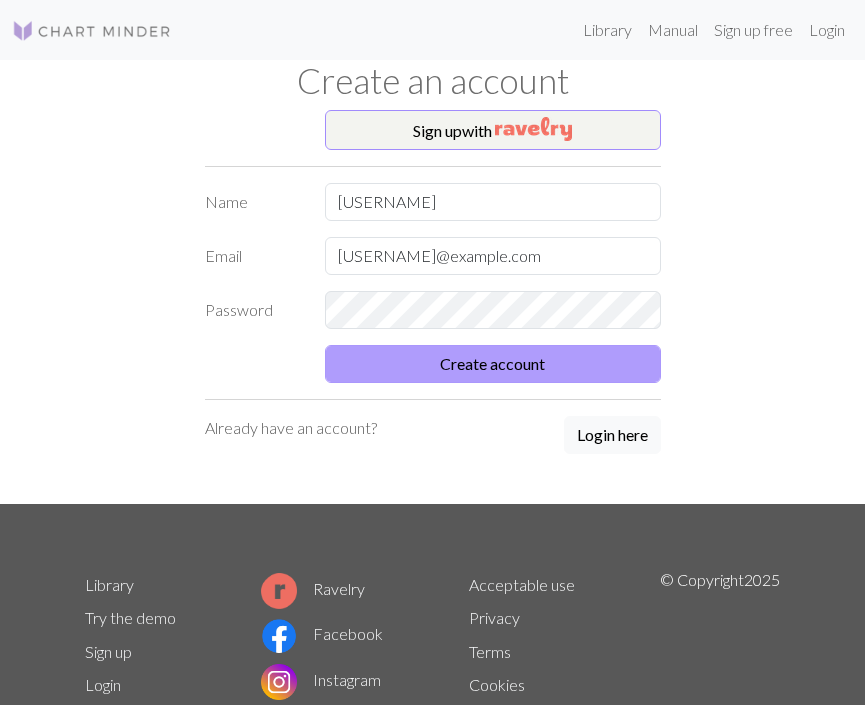 click on "Create account" at bounding box center (493, 364) 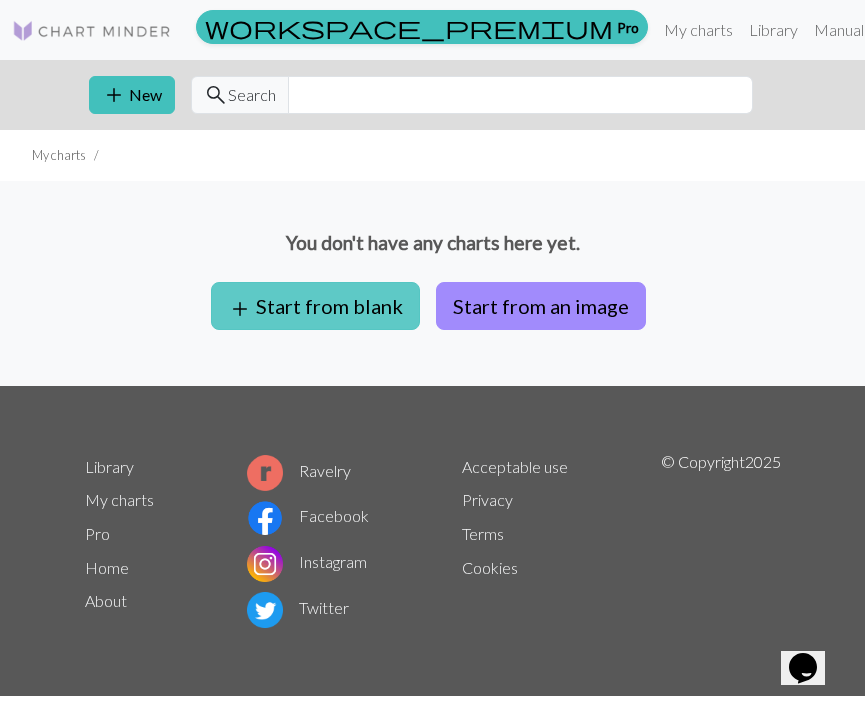 click on "add   Start from blank" at bounding box center (315, 306) 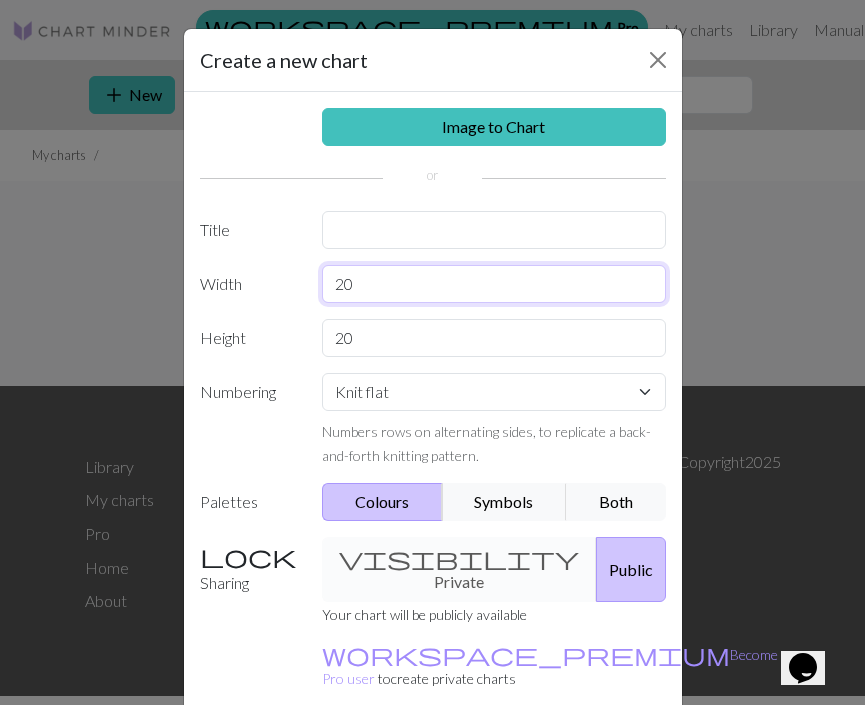 click on "20" at bounding box center (494, 284) 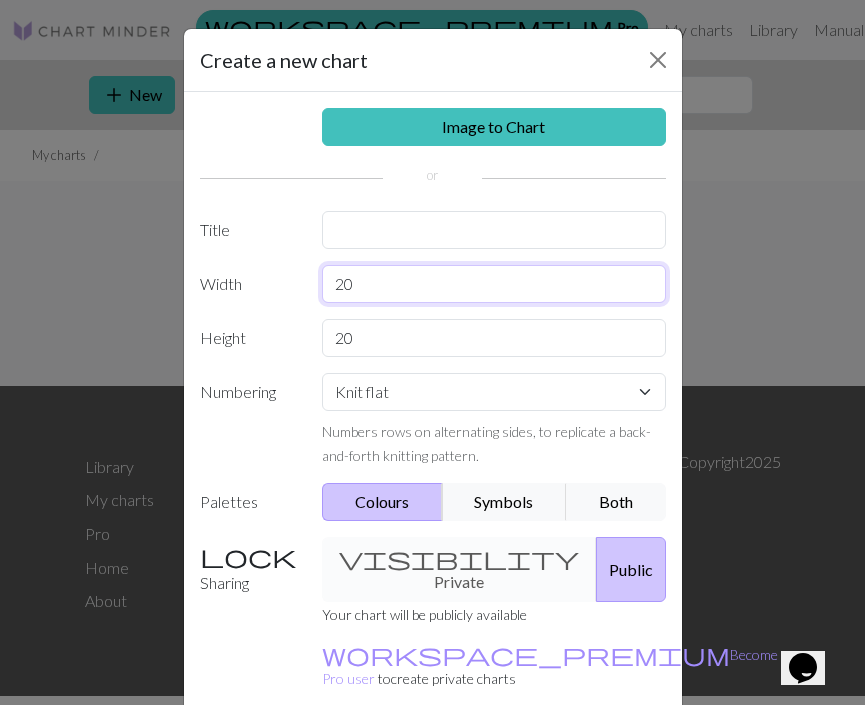 drag, startPoint x: 392, startPoint y: 284, endPoint x: 328, endPoint y: 286, distance: 64.03124 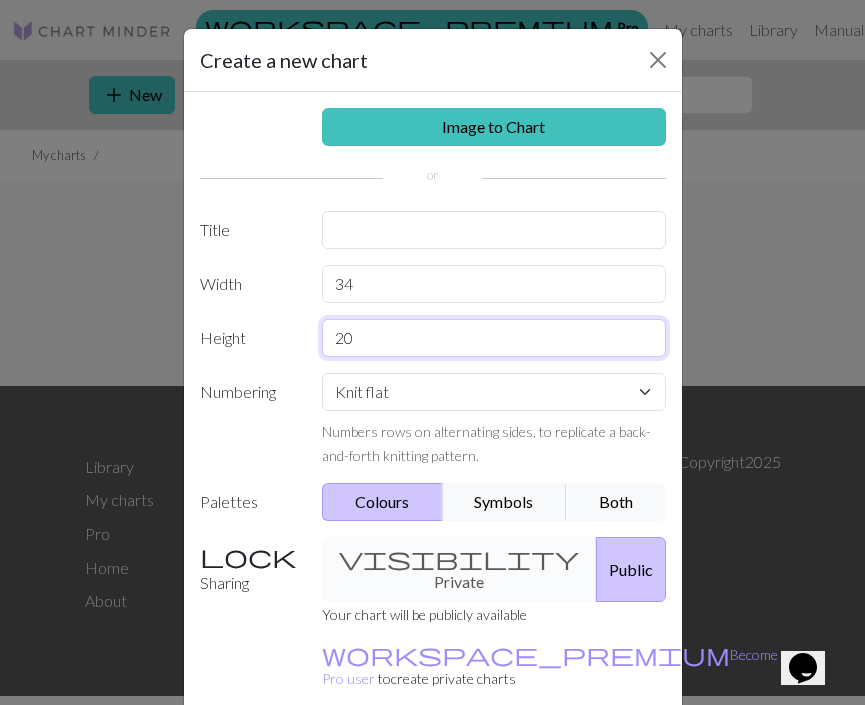 click on "20" at bounding box center (494, 338) 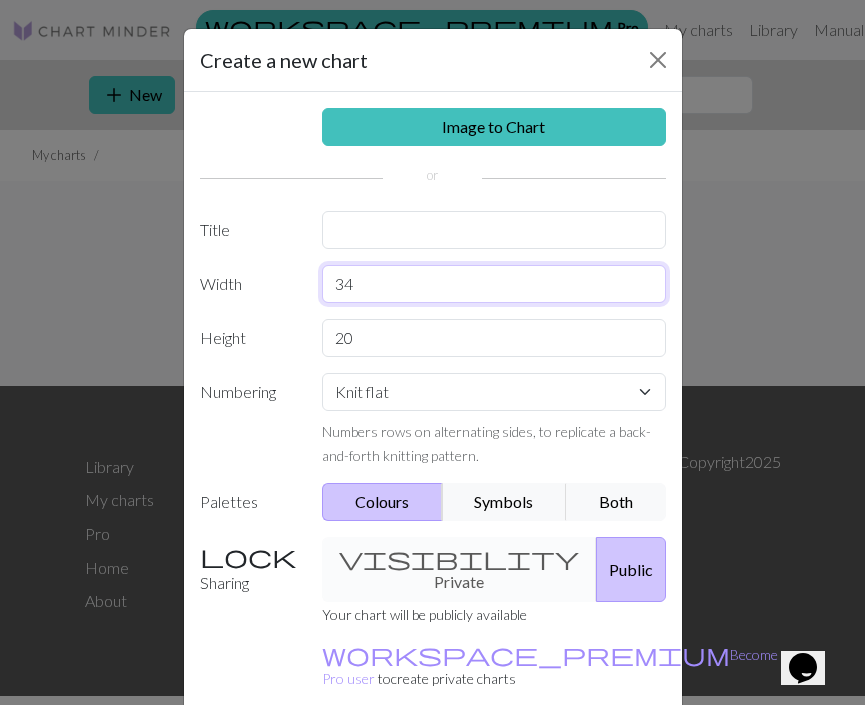 drag, startPoint x: 366, startPoint y: 281, endPoint x: 277, endPoint y: 276, distance: 89.140335 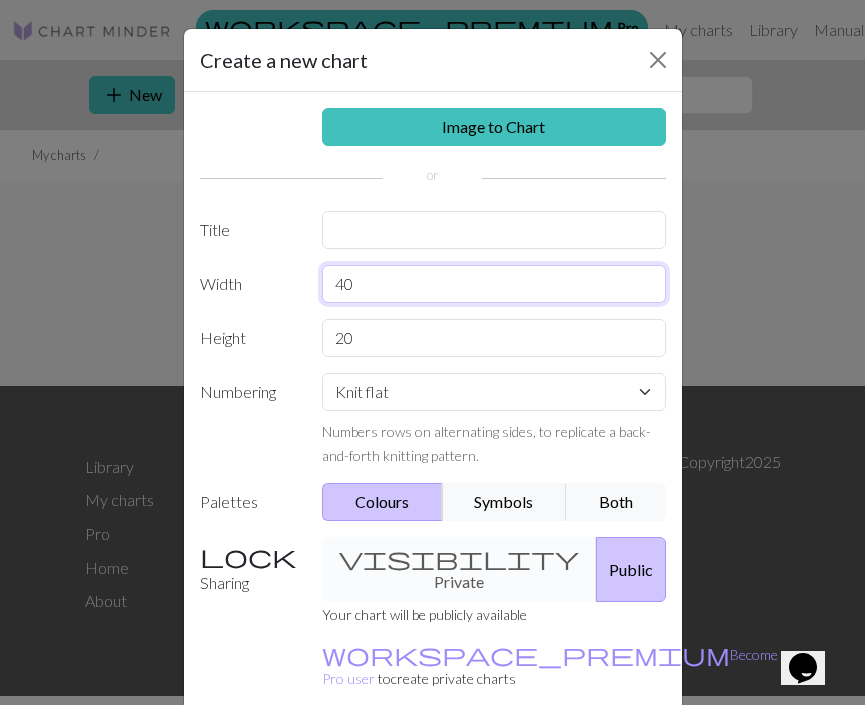 type on "40" 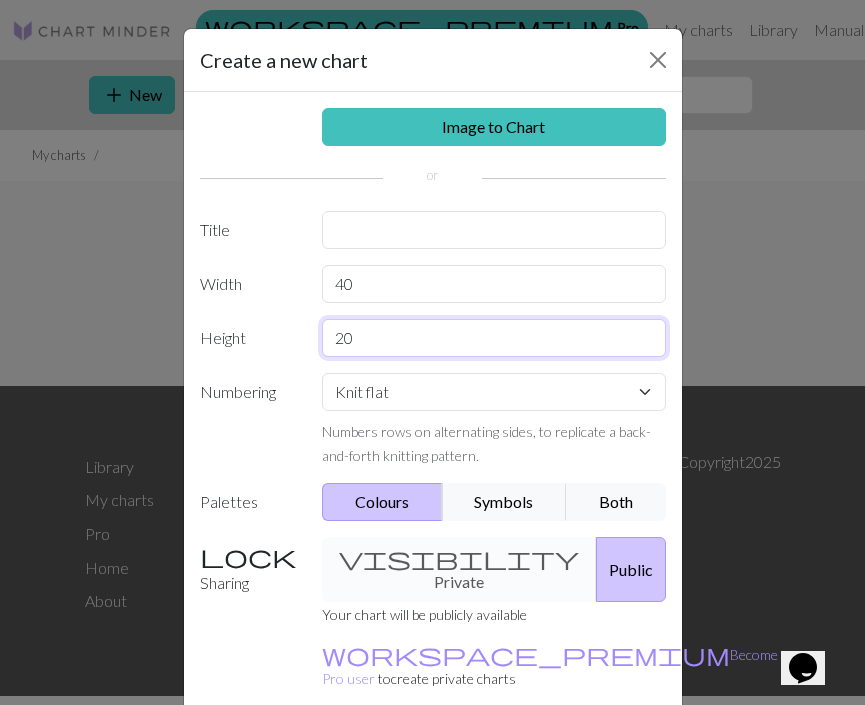 drag, startPoint x: 392, startPoint y: 335, endPoint x: 255, endPoint y: 334, distance: 137.00365 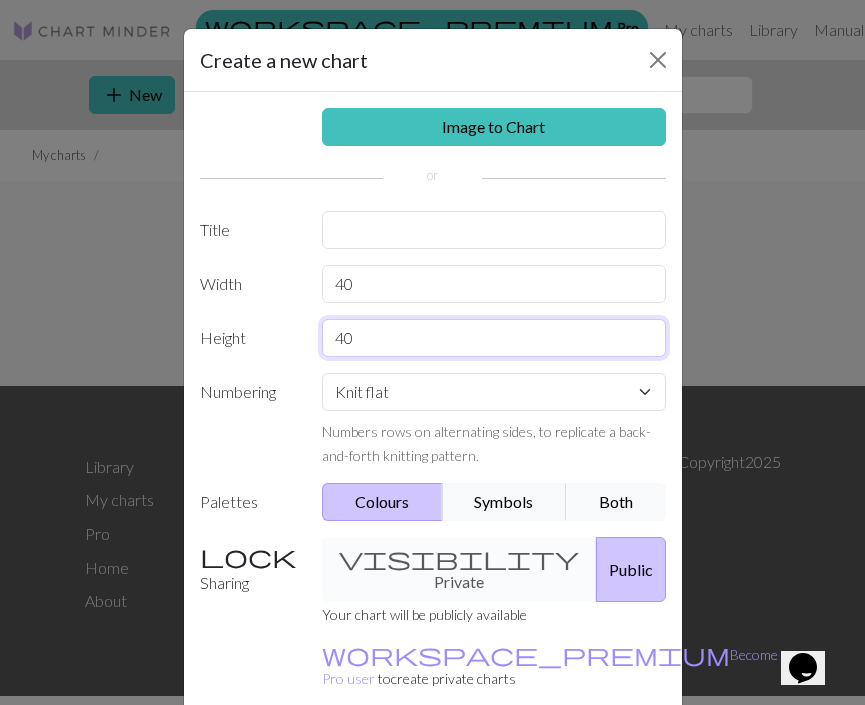 type on "40" 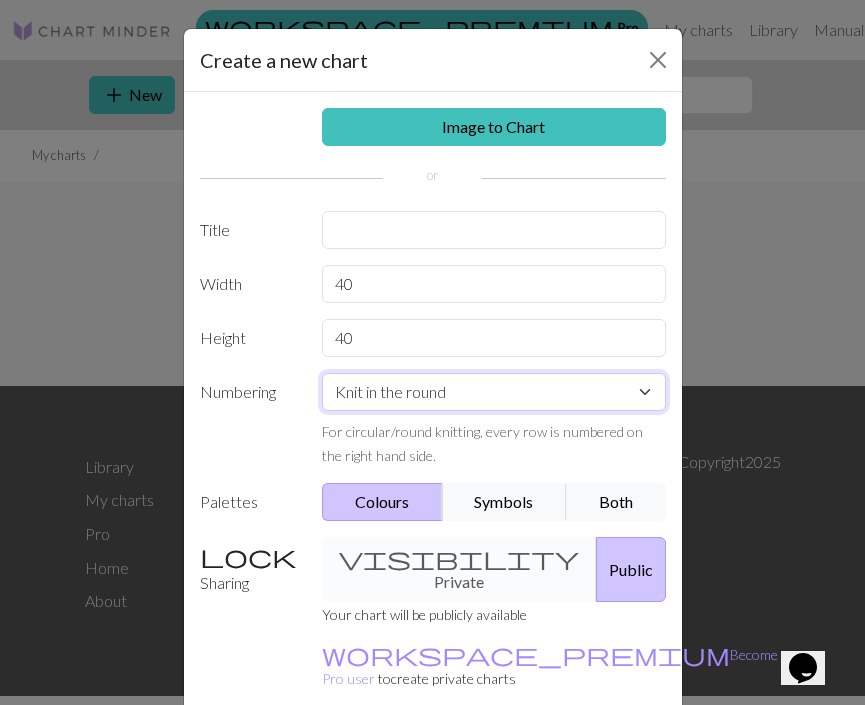 select on "flat" 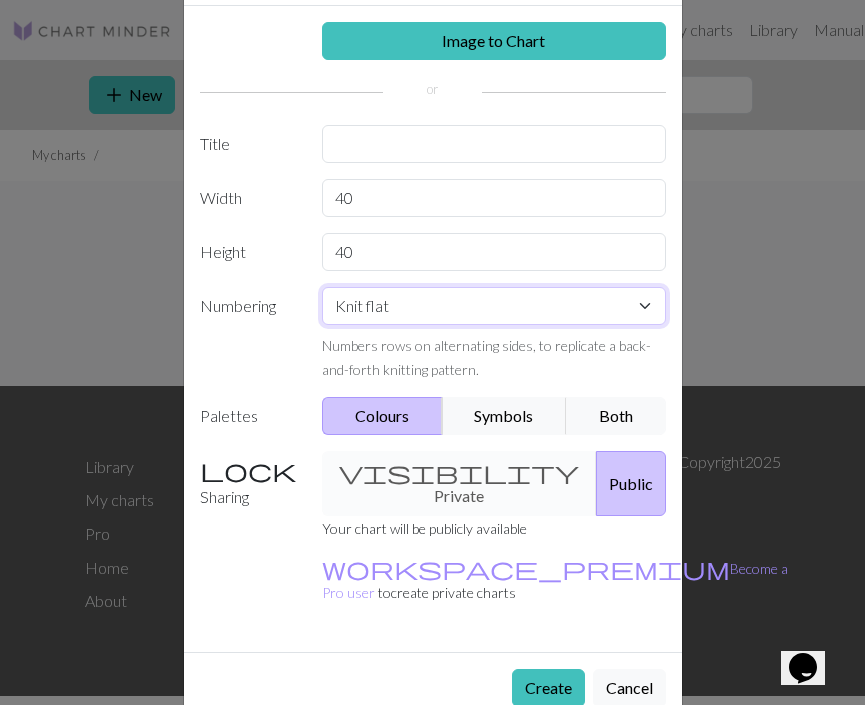 scroll, scrollTop: 85, scrollLeft: 0, axis: vertical 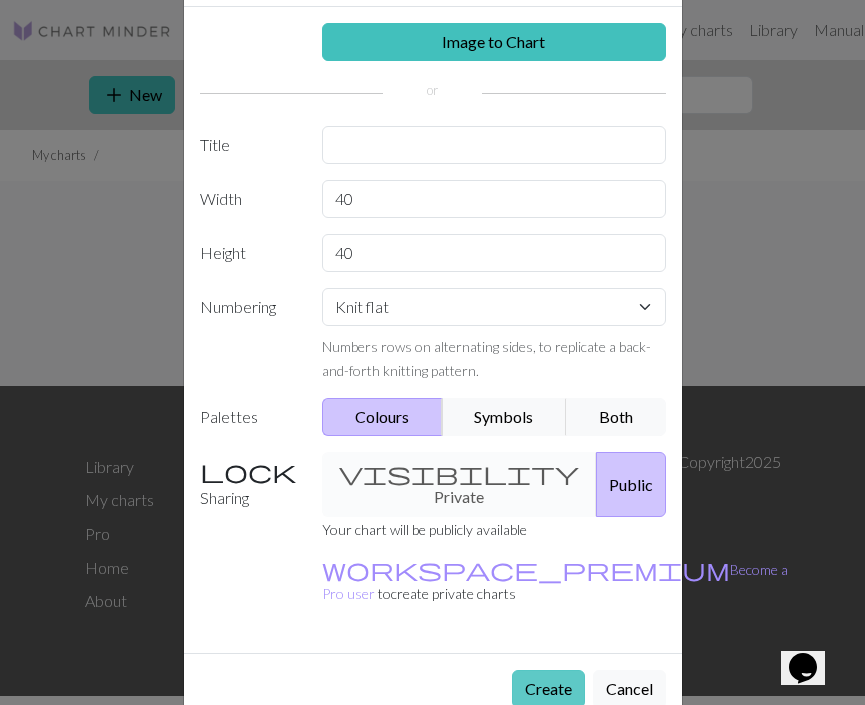 click on "Create" at bounding box center [548, 689] 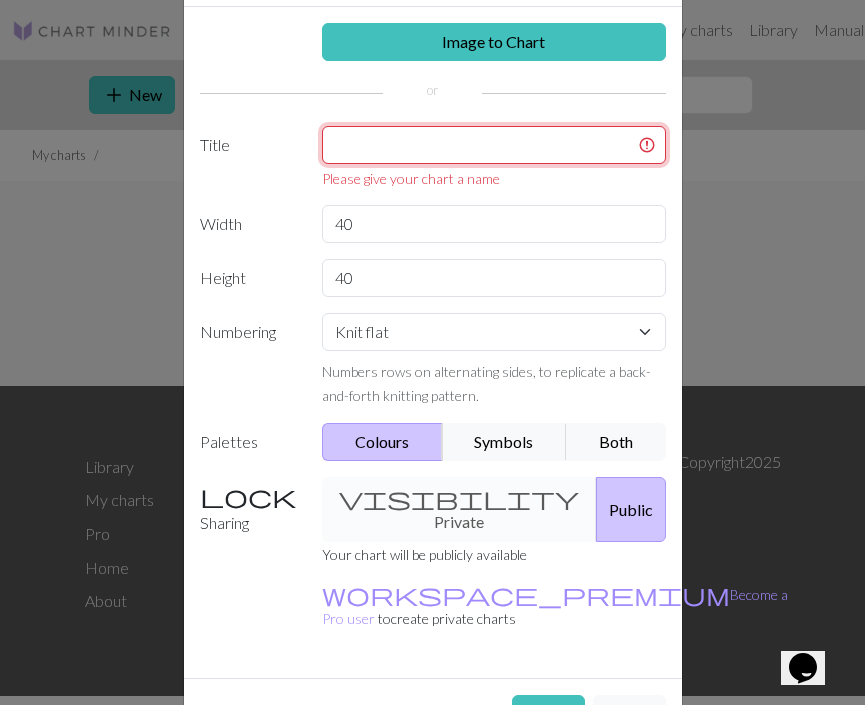 click at bounding box center [494, 145] 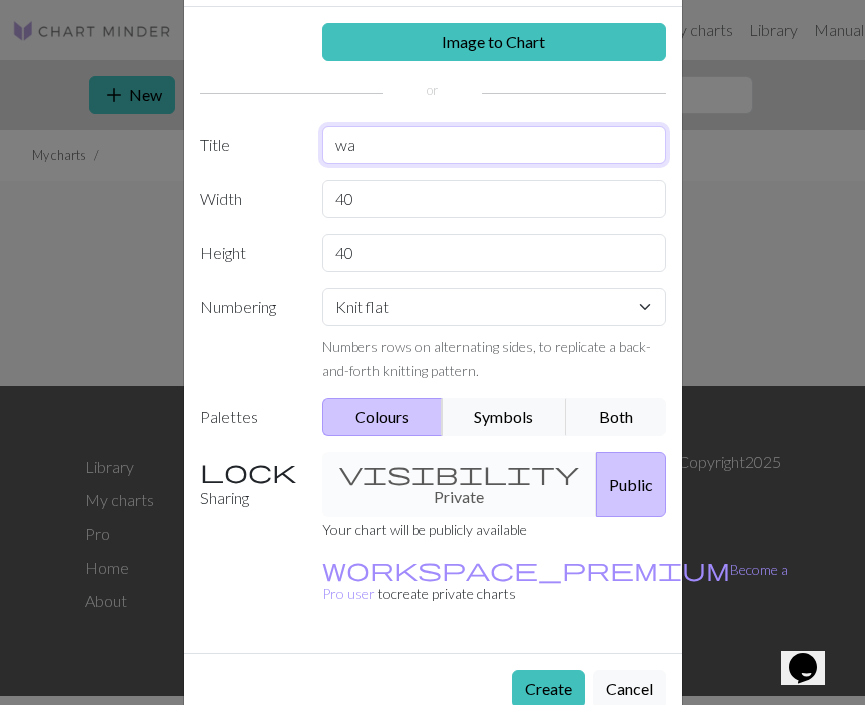 type on "w" 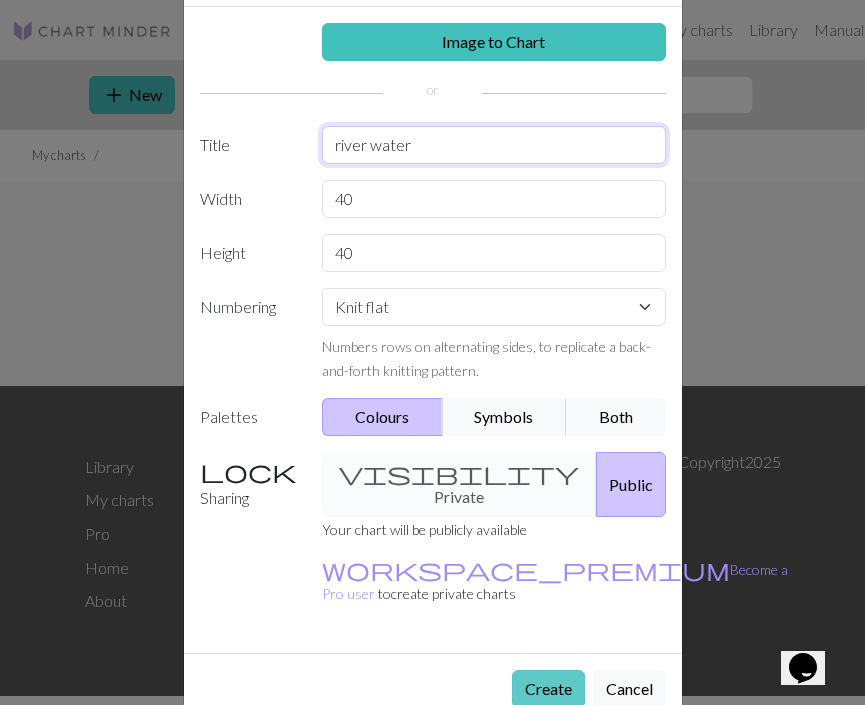 type on "river water" 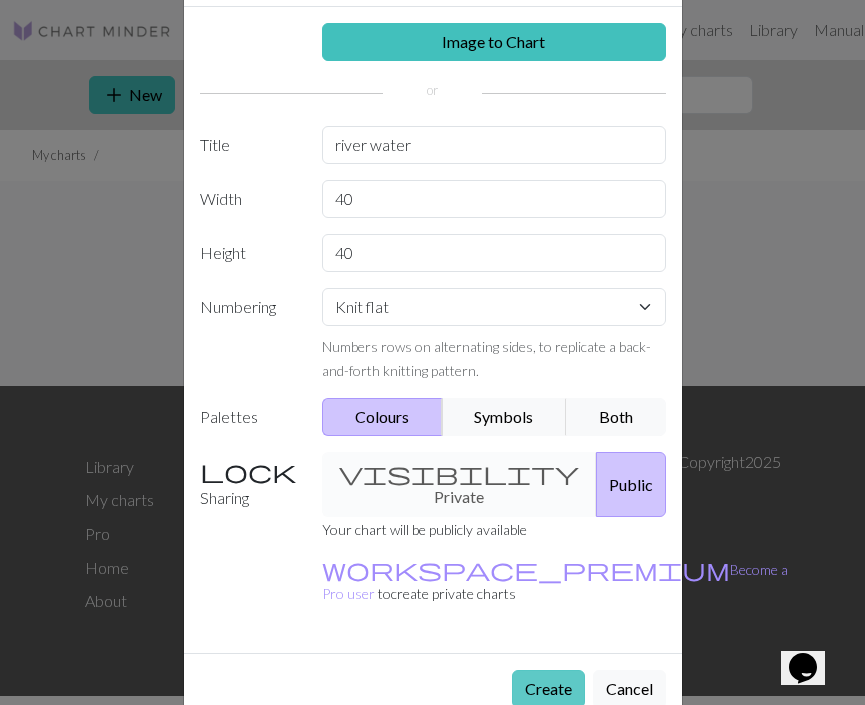 click on "Create" at bounding box center (548, 689) 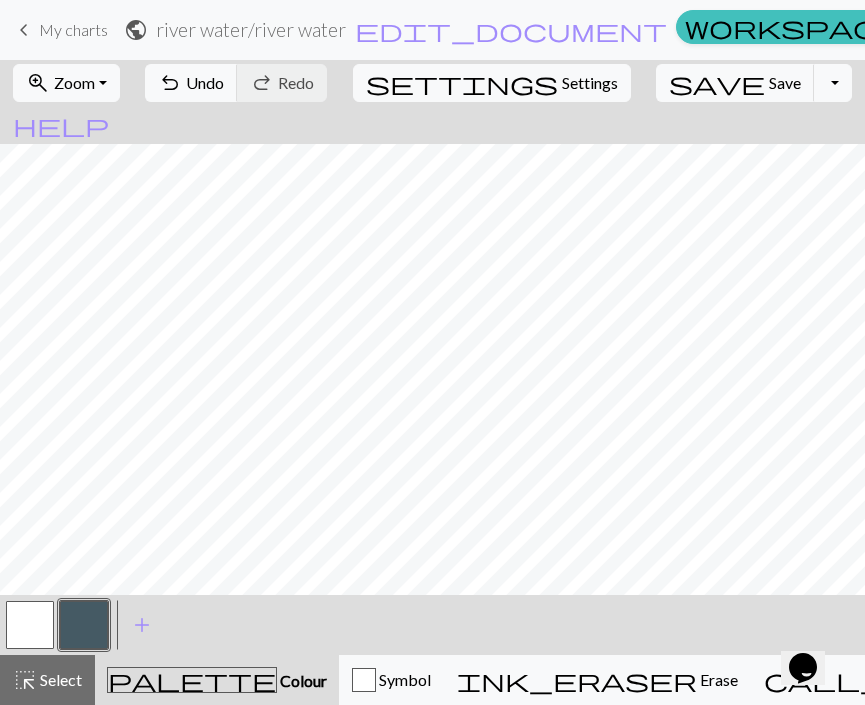 scroll, scrollTop: 401, scrollLeft: 305, axis: both 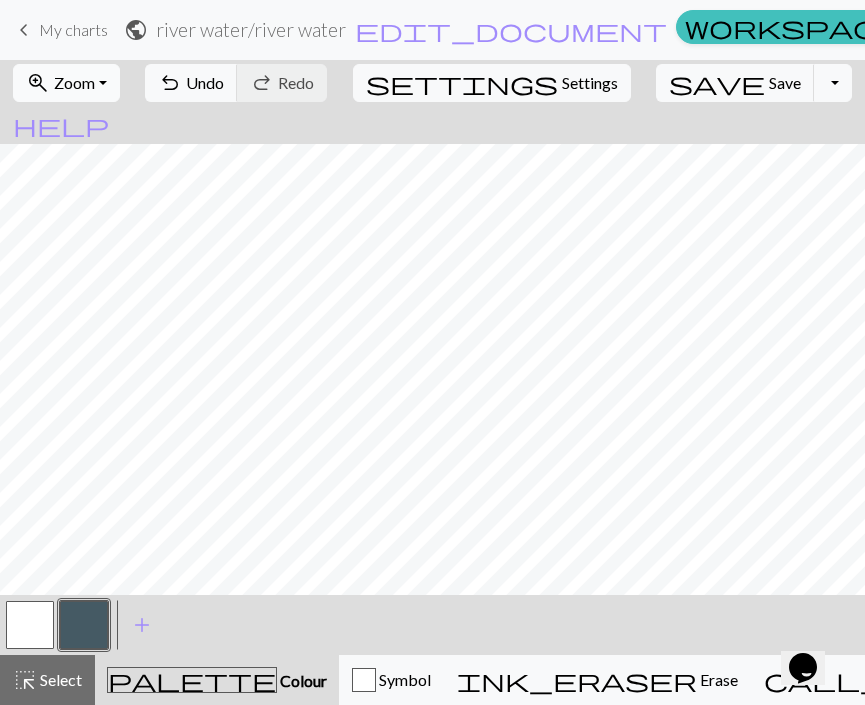 click on "zoom_in Zoom Zoom" at bounding box center (66, 83) 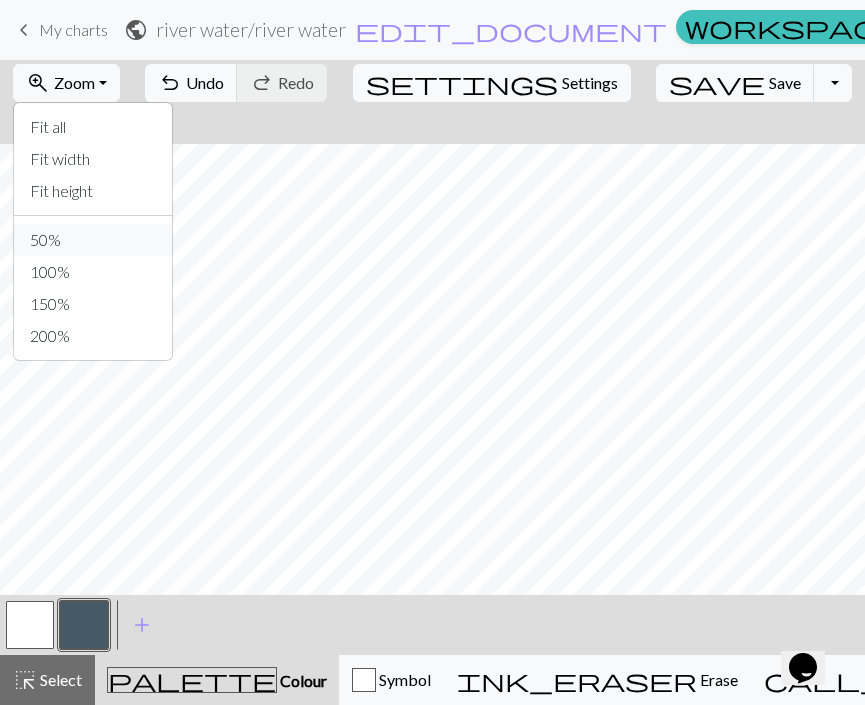 click on "50%" at bounding box center [93, 240] 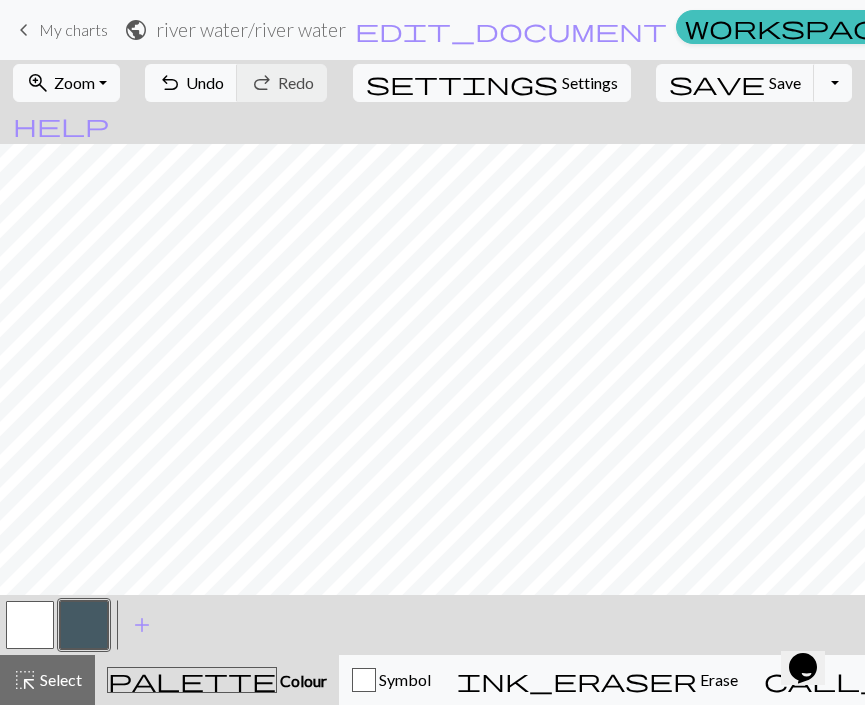 scroll, scrollTop: 0, scrollLeft: 0, axis: both 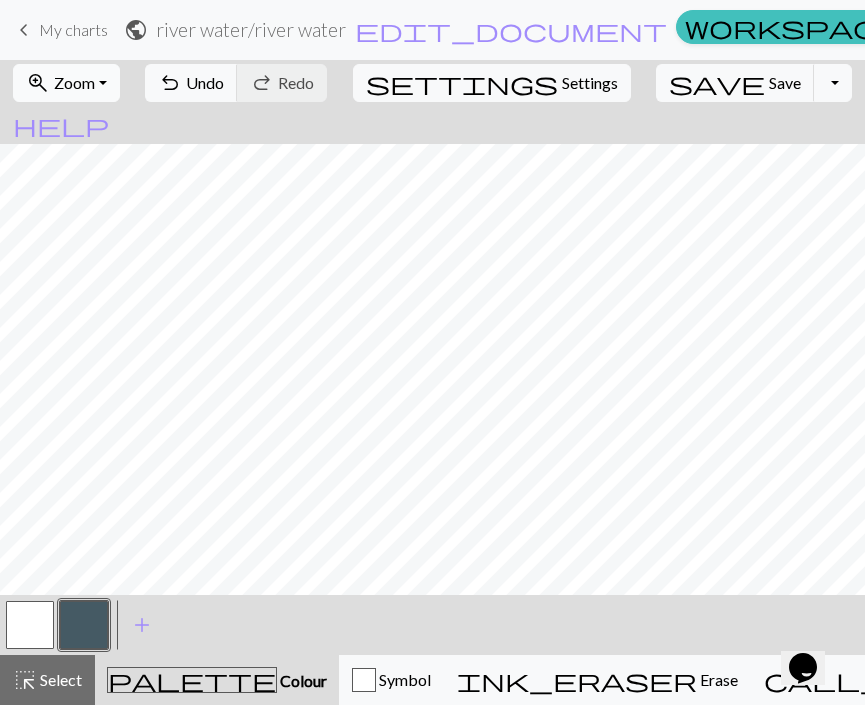 click on "Zoom" at bounding box center [74, 82] 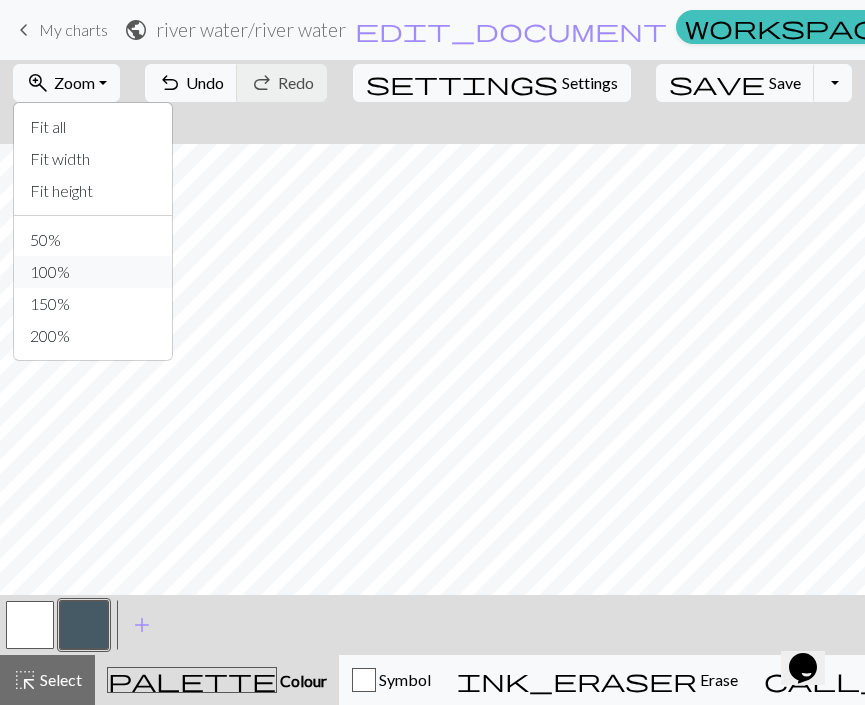 click on "100%" at bounding box center (93, 272) 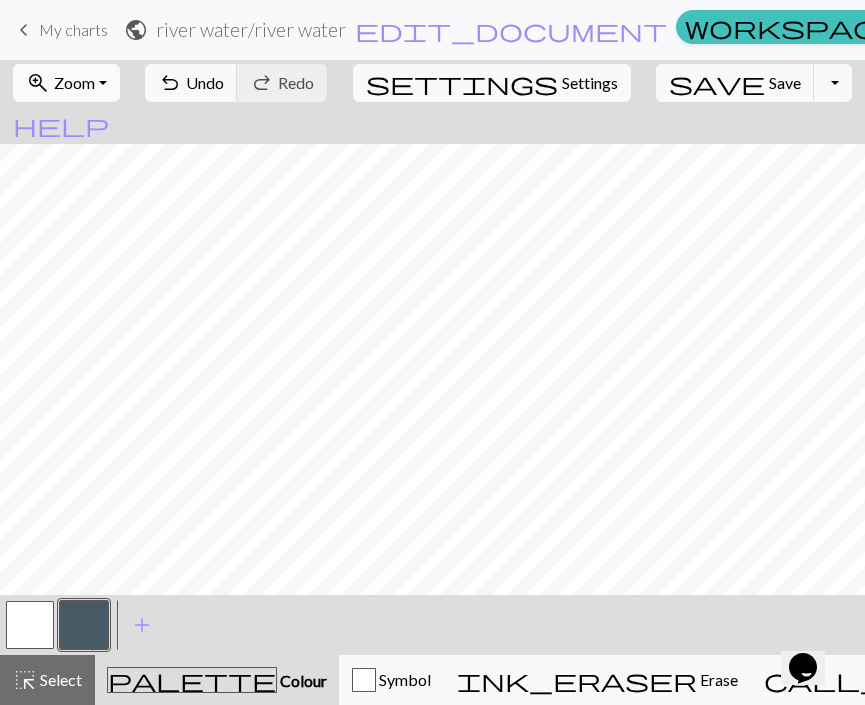 click on "zoom_in Zoom Zoom" at bounding box center (66, 83) 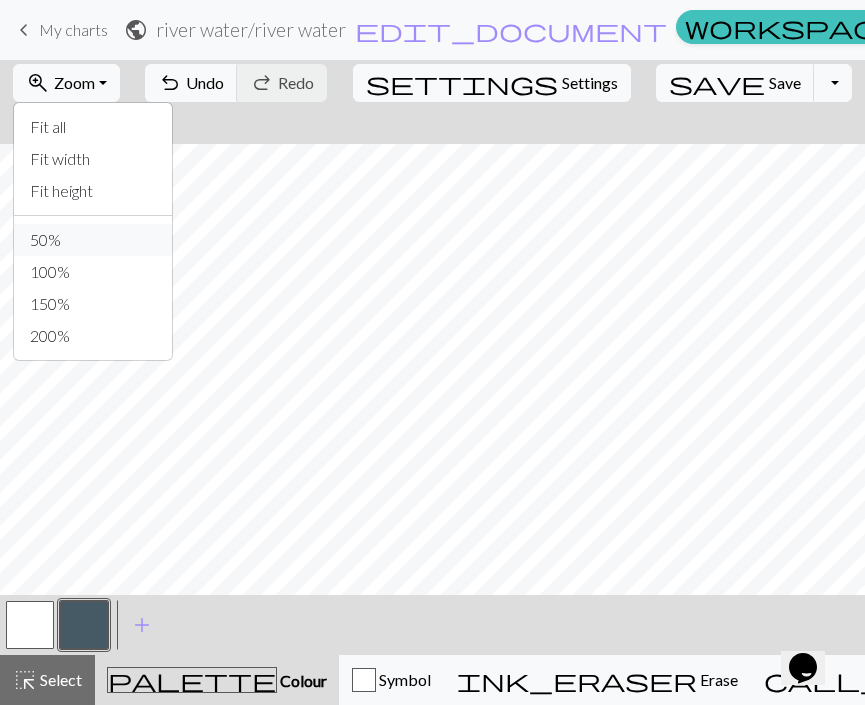 click on "50%" at bounding box center (93, 240) 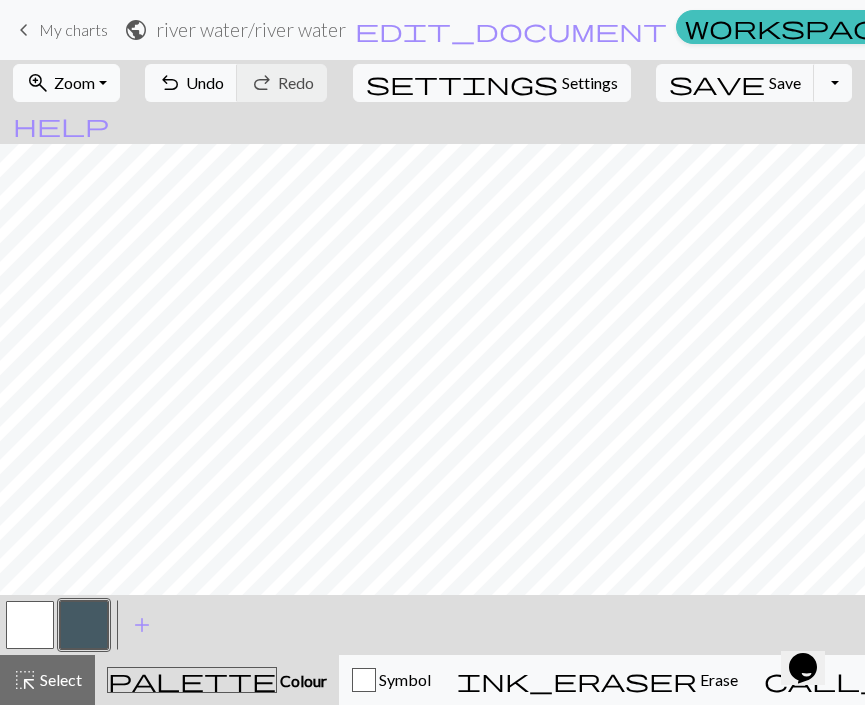 click on "Zoom" at bounding box center (74, 82) 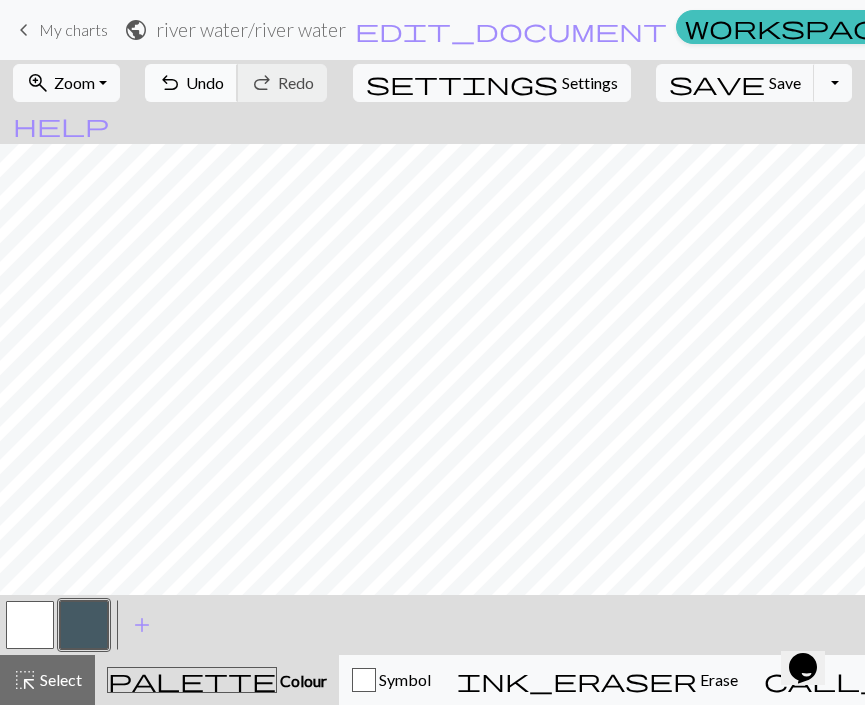 click on "Undo" at bounding box center (205, 82) 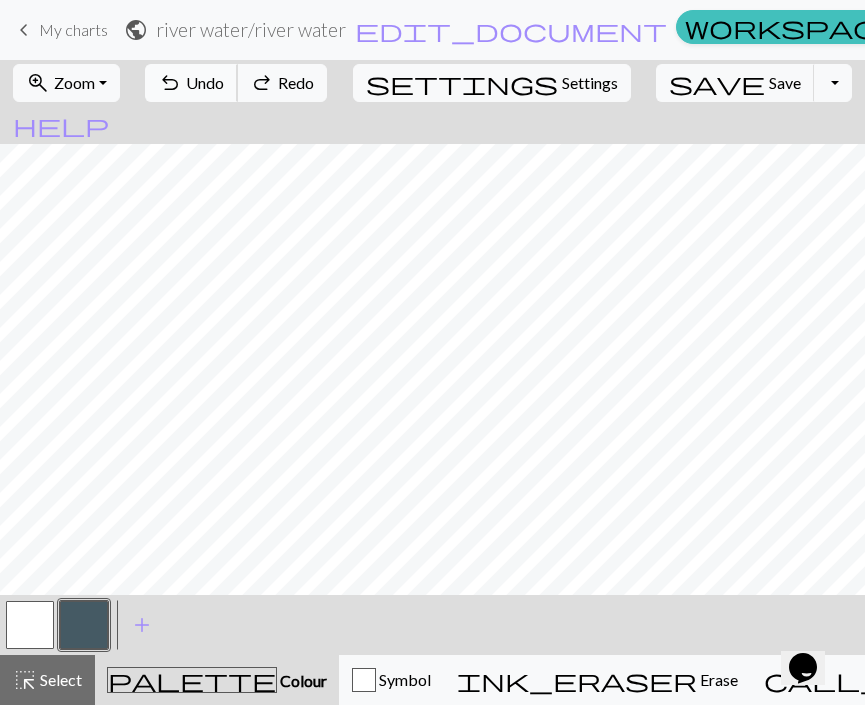 click on "Undo" at bounding box center (205, 82) 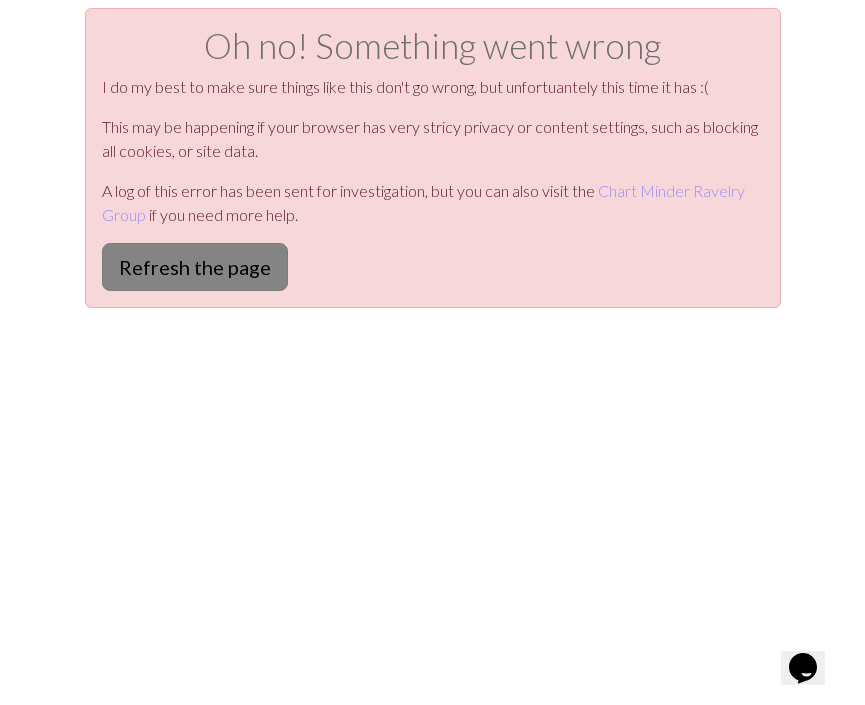 click on "Refresh the page" at bounding box center (195, 267) 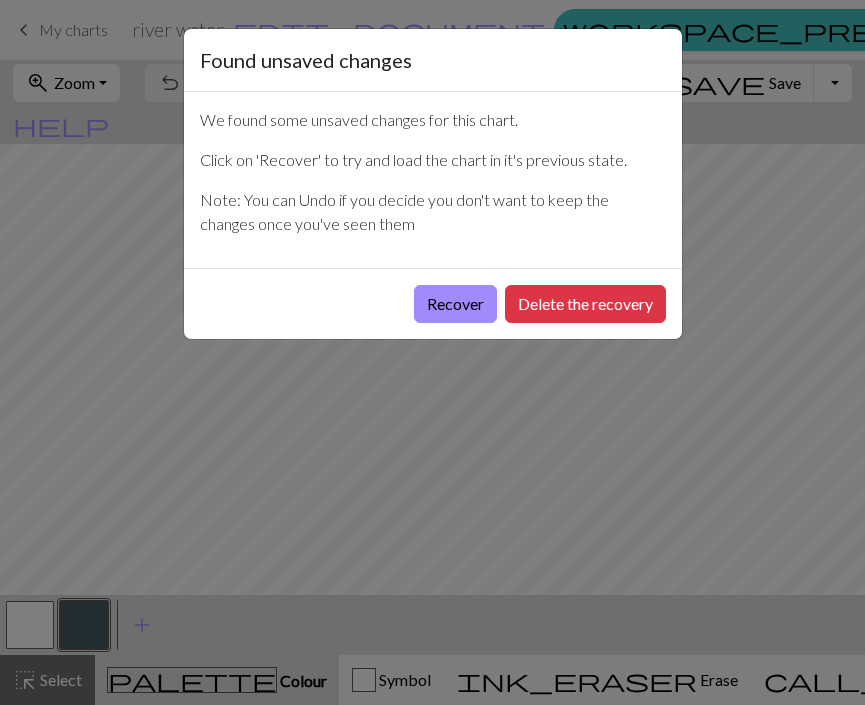 scroll, scrollTop: 0, scrollLeft: 0, axis: both 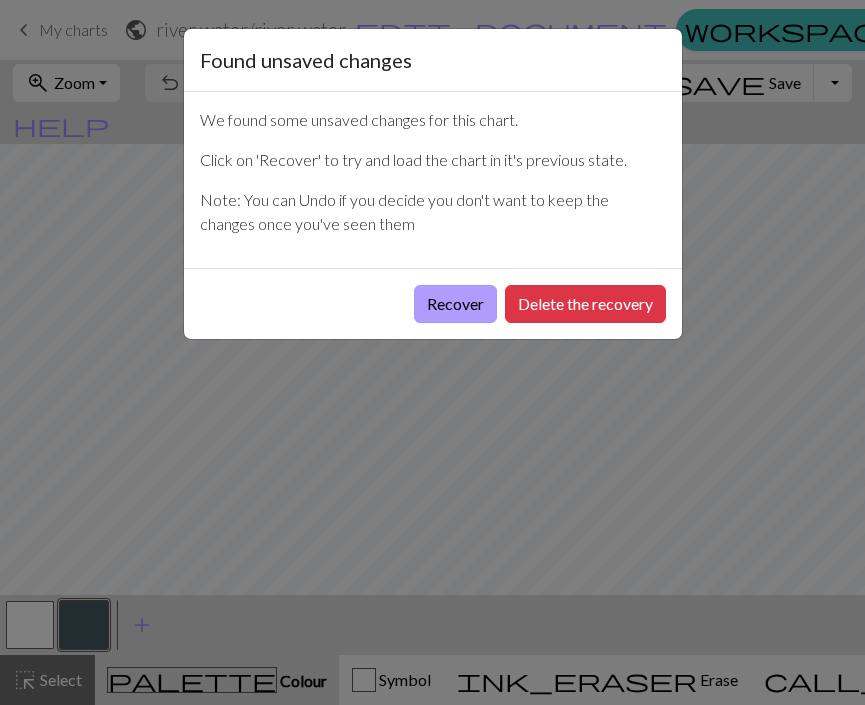 click on "Recover" at bounding box center (455, 304) 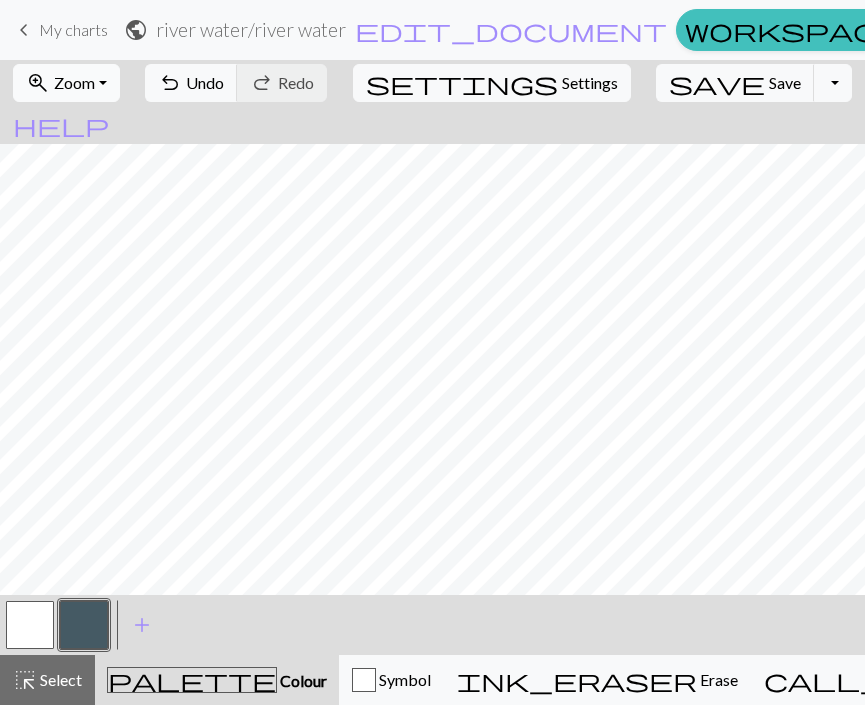 click on "zoom_in" at bounding box center [38, 83] 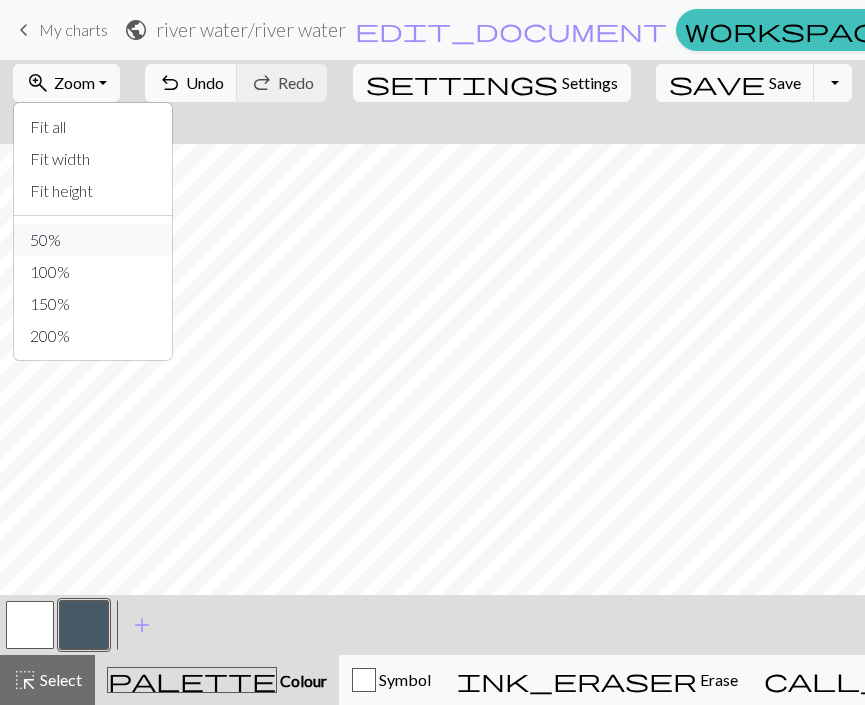 click on "50%" at bounding box center [93, 240] 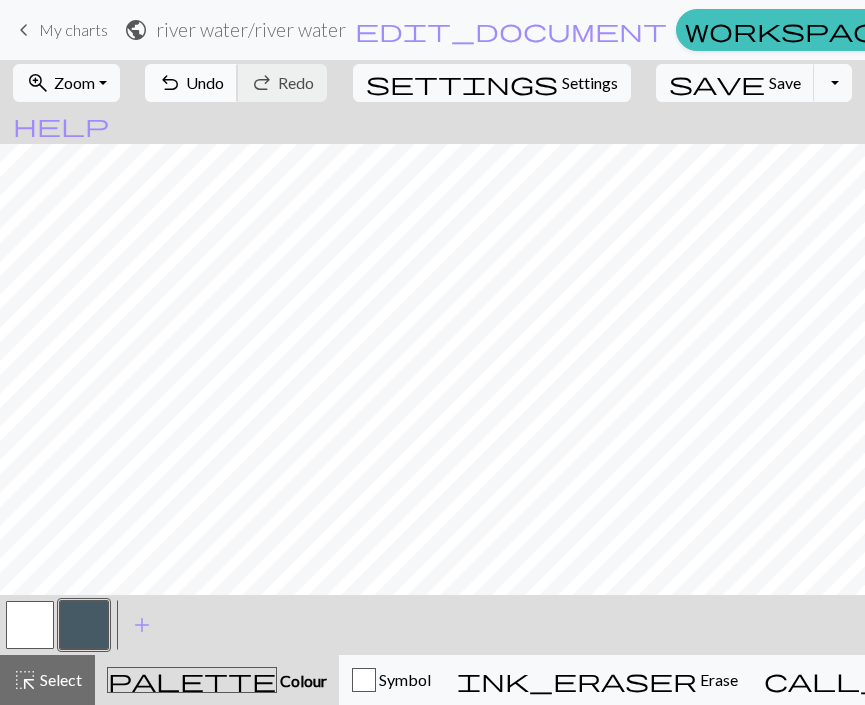 click on "Undo" at bounding box center (205, 82) 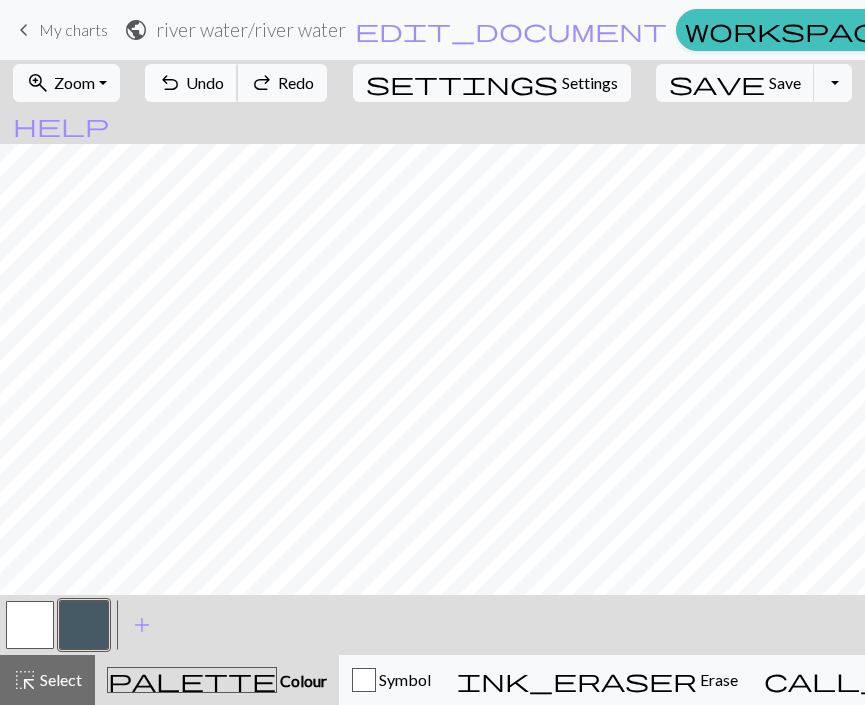 click on "Undo" at bounding box center (205, 82) 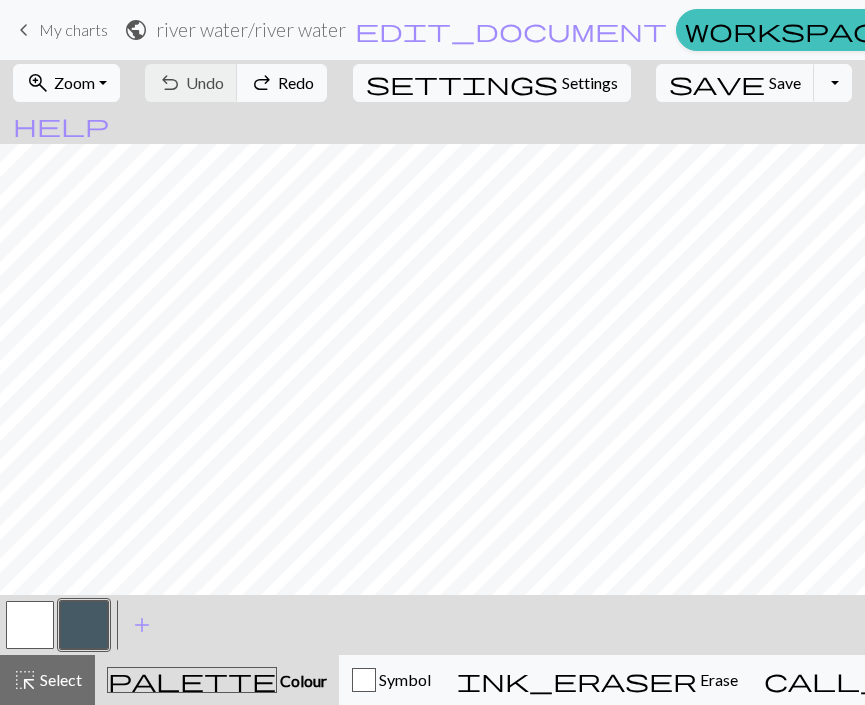 scroll, scrollTop: 0, scrollLeft: 0, axis: both 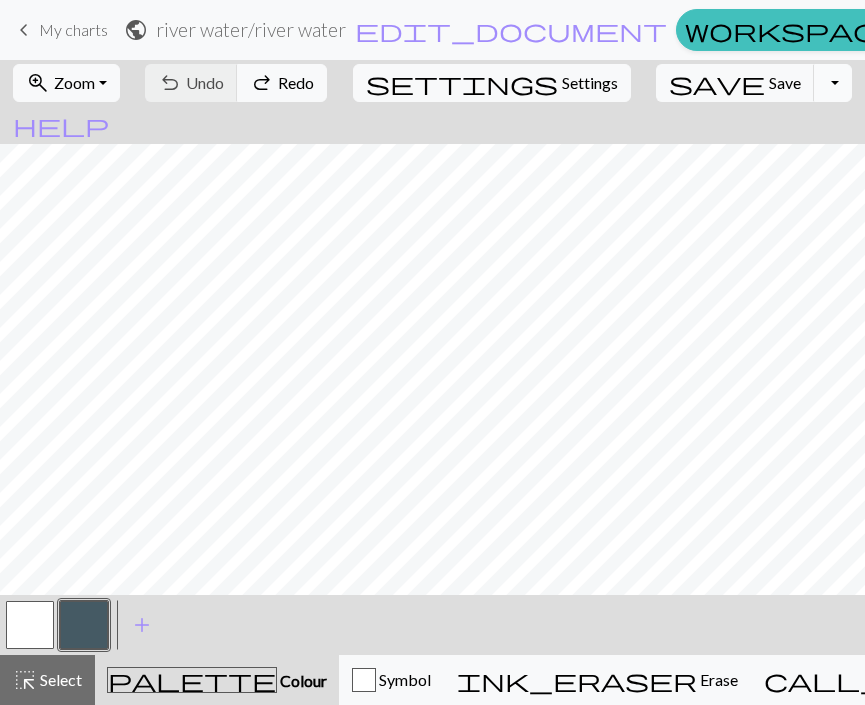 click on "Toggle Dropdown" at bounding box center [833, 83] 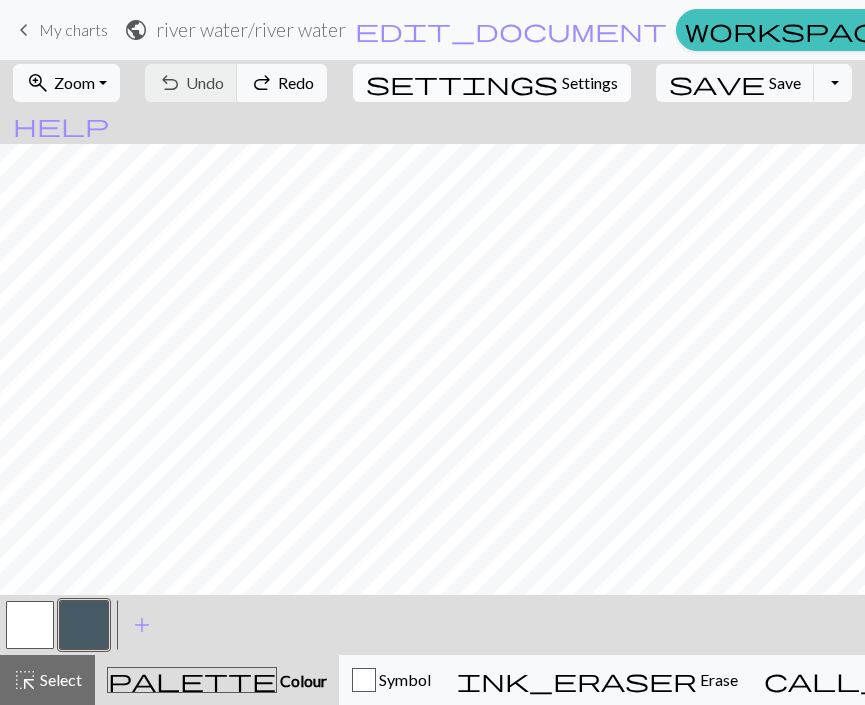 click on "Settings" at bounding box center [590, 83] 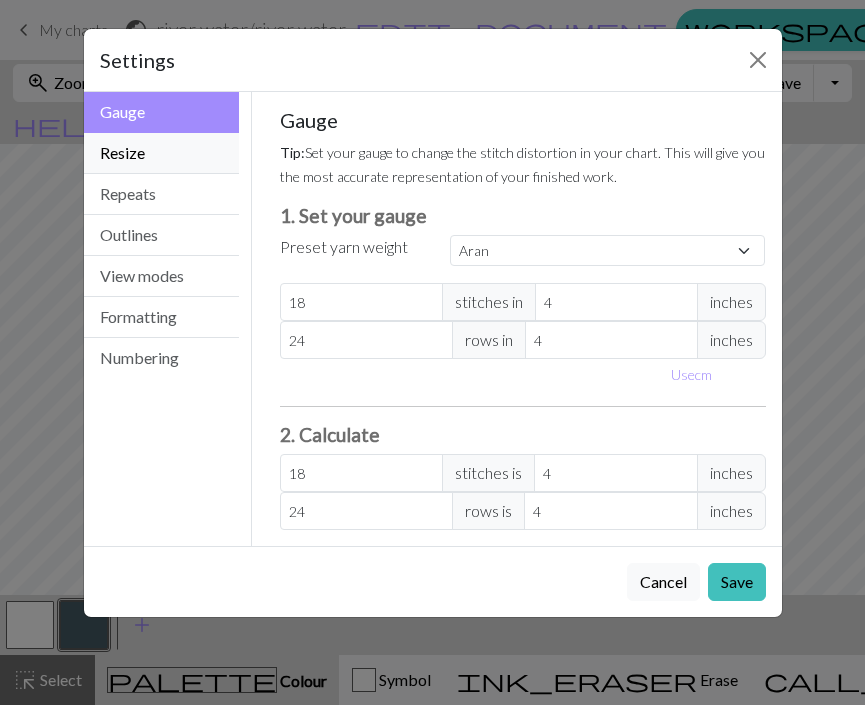 click on "Resize" at bounding box center [162, 153] 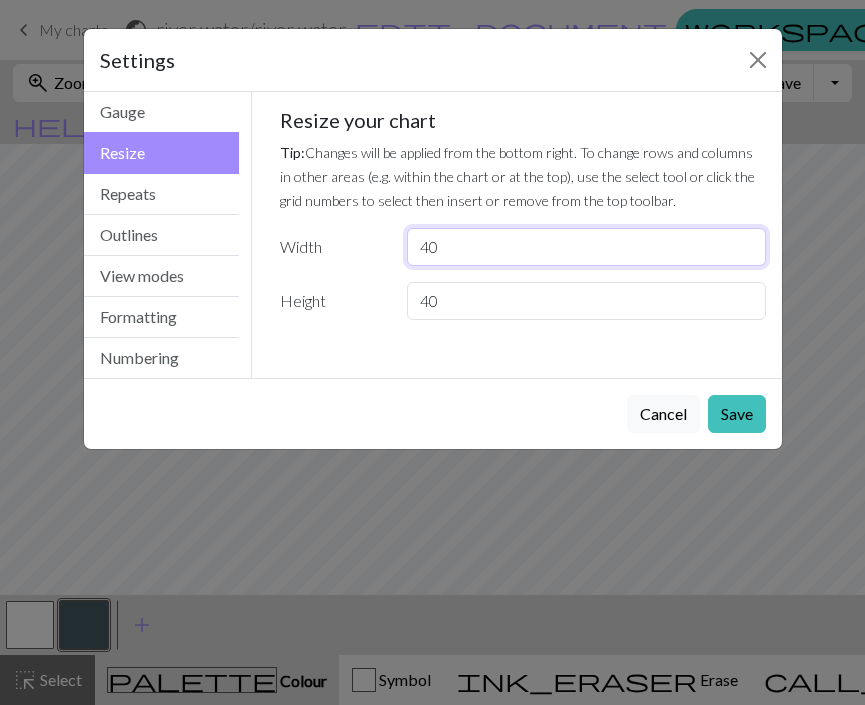 click on "40" at bounding box center [586, 247] 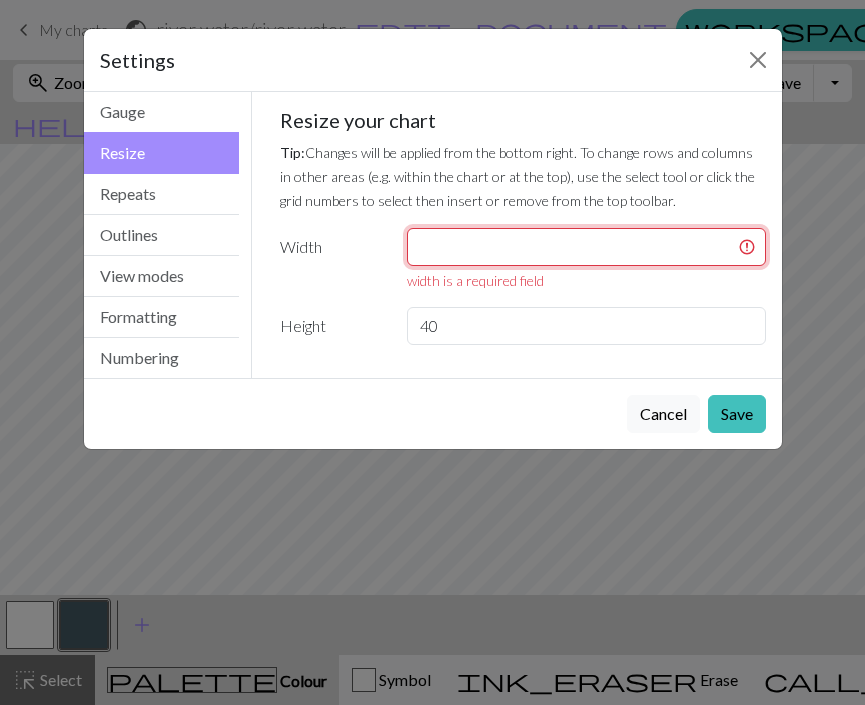 type 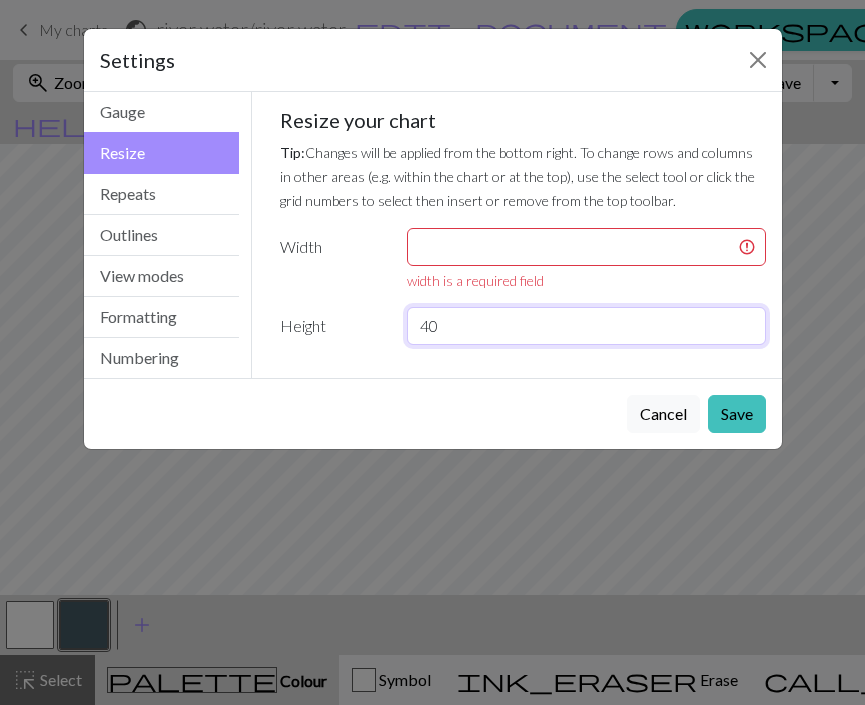 click on "40" at bounding box center [586, 326] 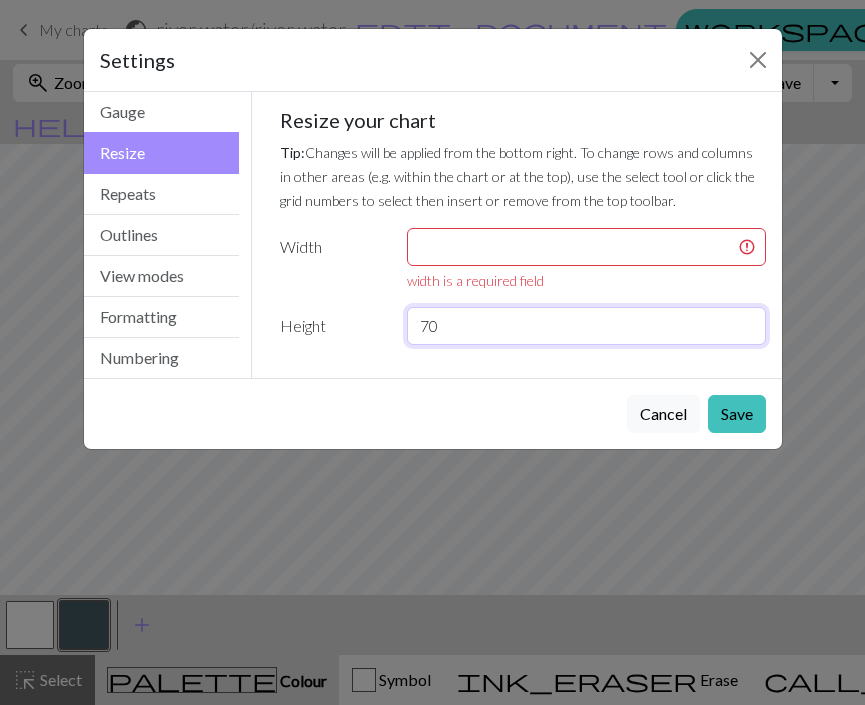 type on "70" 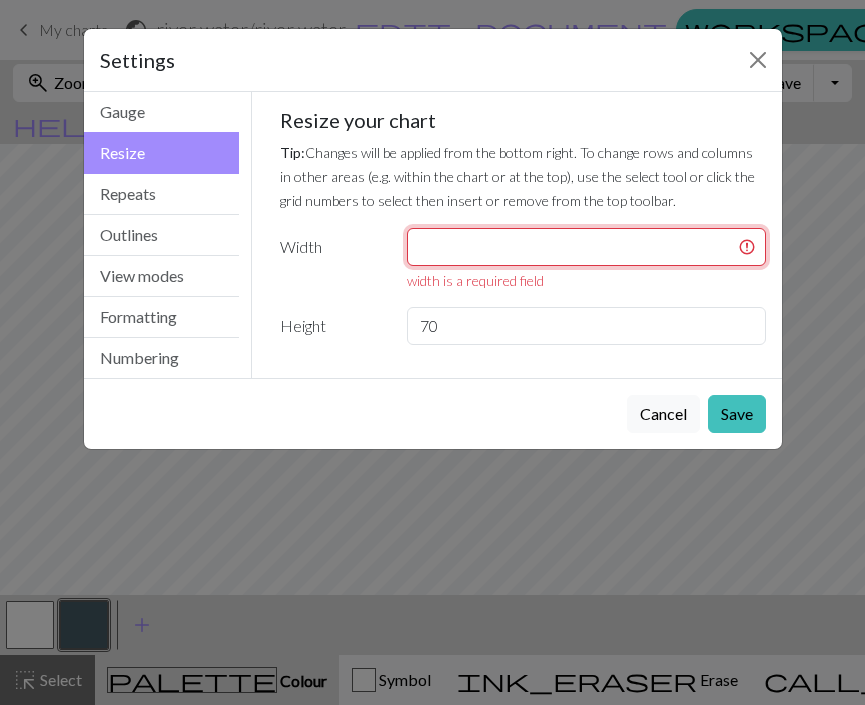 click at bounding box center [586, 247] 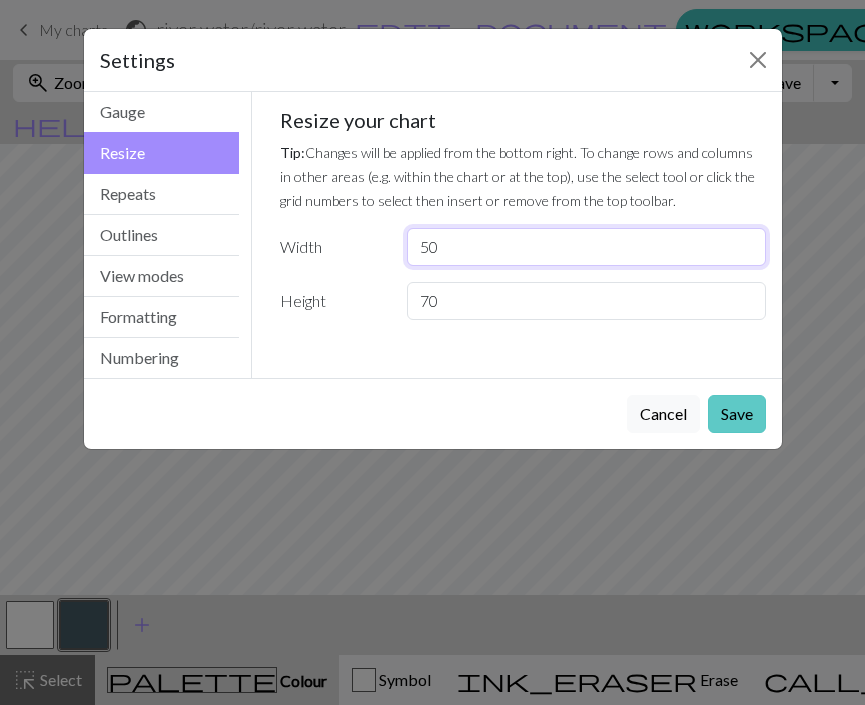 type on "50" 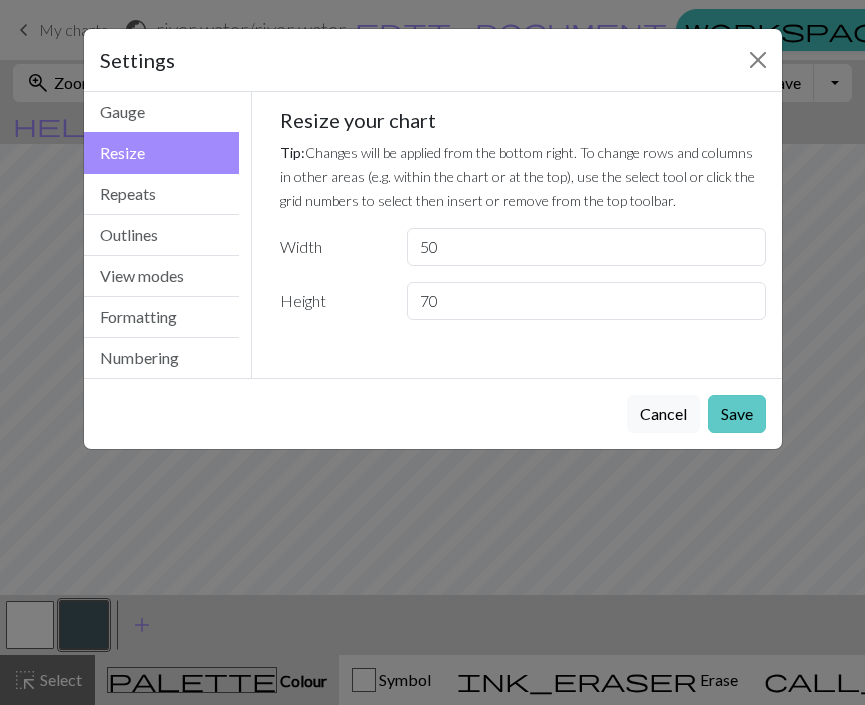 click on "Save" at bounding box center (737, 414) 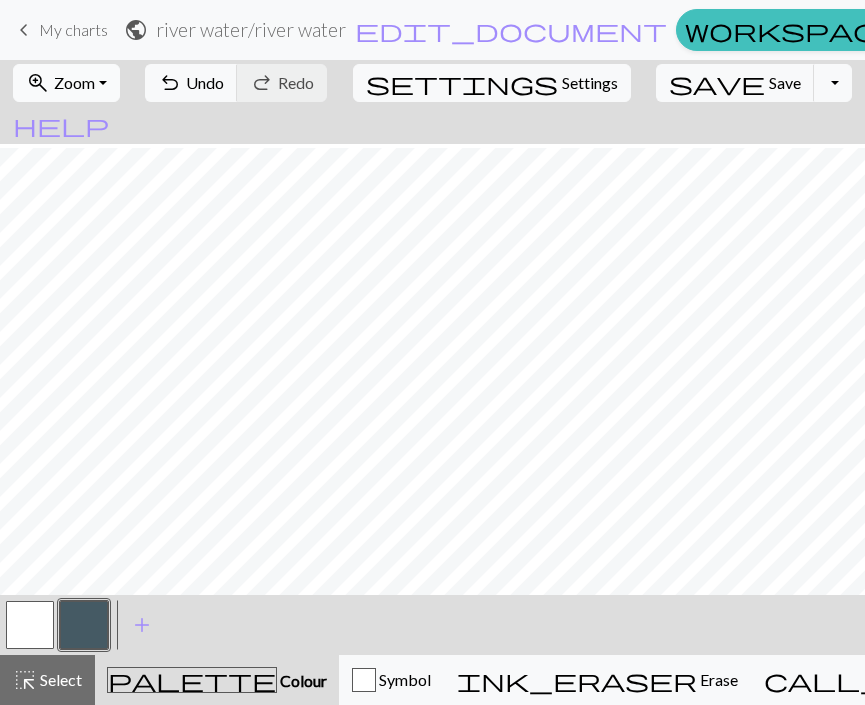 scroll, scrollTop: 281, scrollLeft: 0, axis: vertical 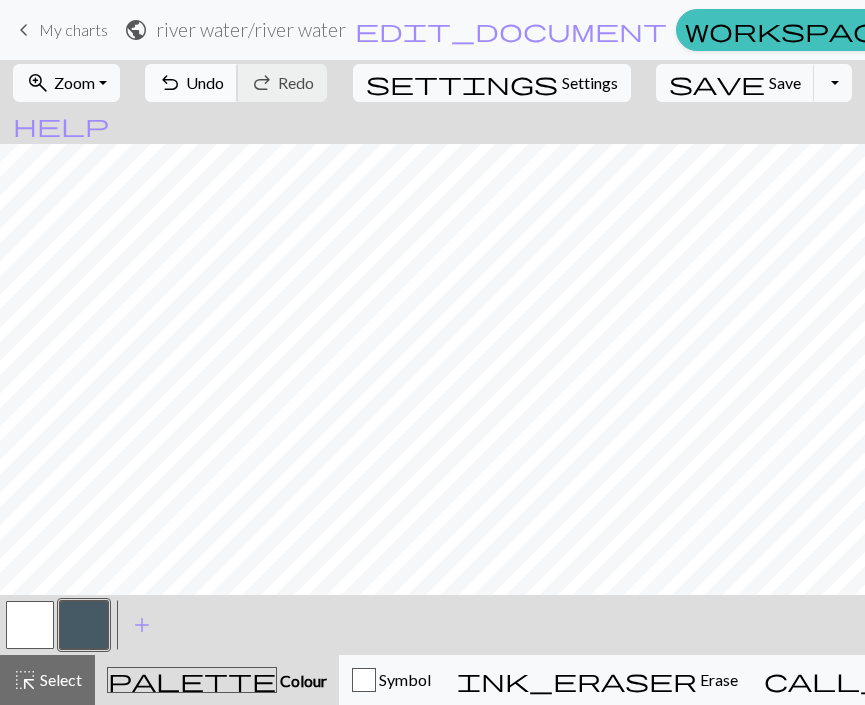 click on "Undo" at bounding box center (205, 82) 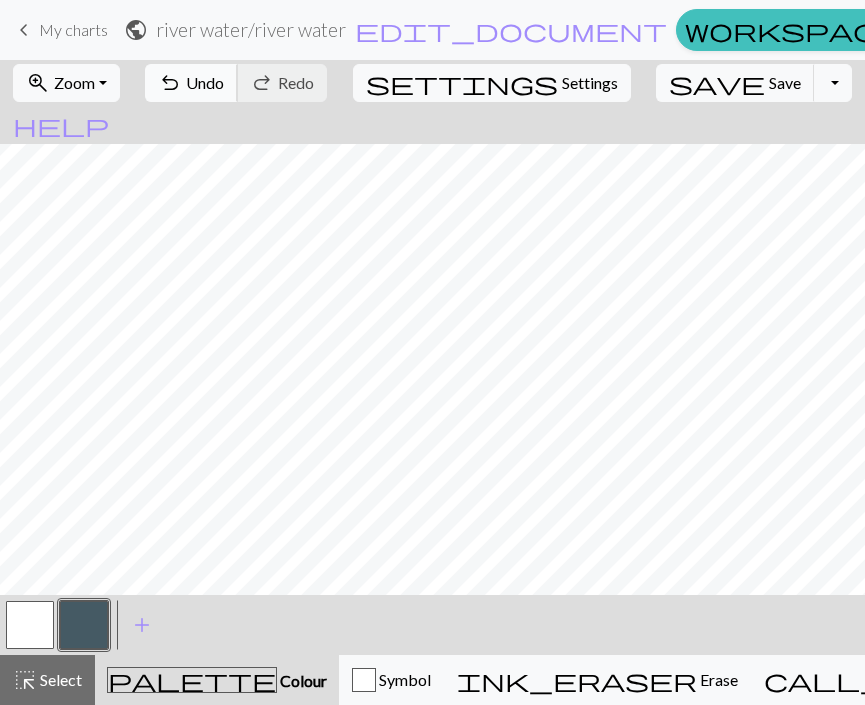 scroll, scrollTop: 162, scrollLeft: 0, axis: vertical 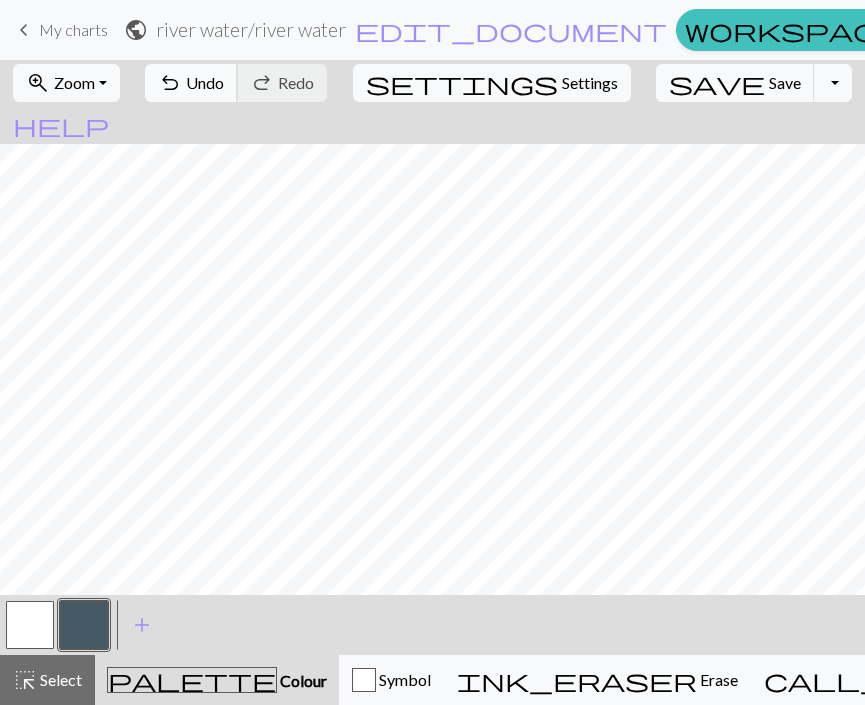 click on "Undo" at bounding box center (205, 82) 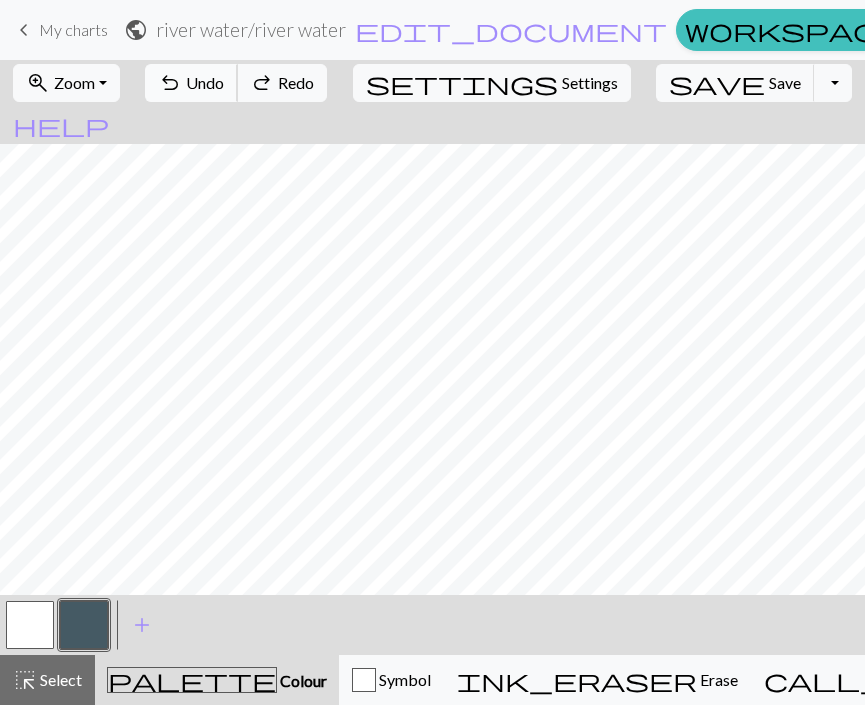 click on "Undo" at bounding box center (205, 82) 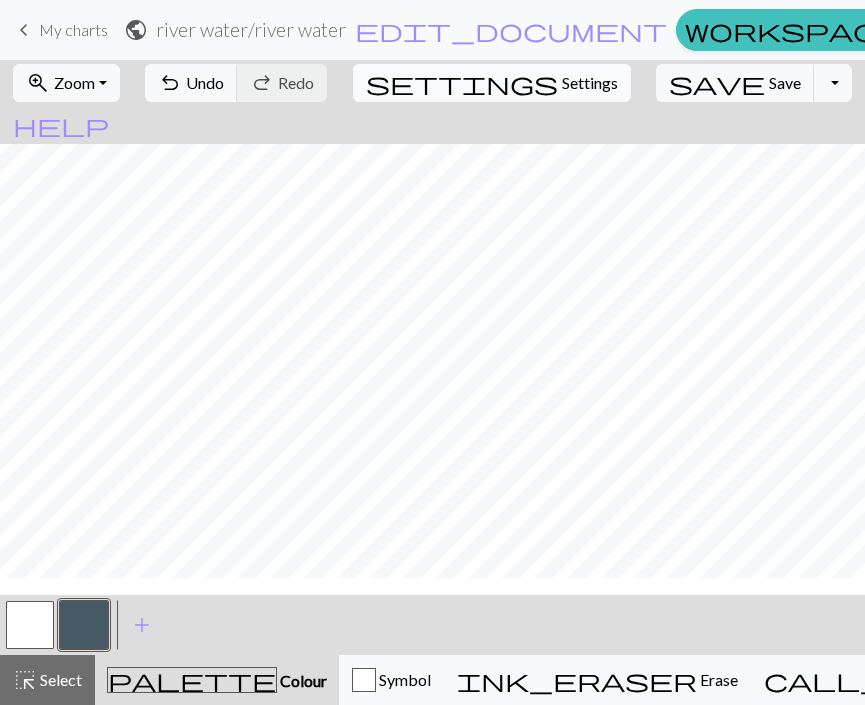 scroll, scrollTop: 0, scrollLeft: 0, axis: both 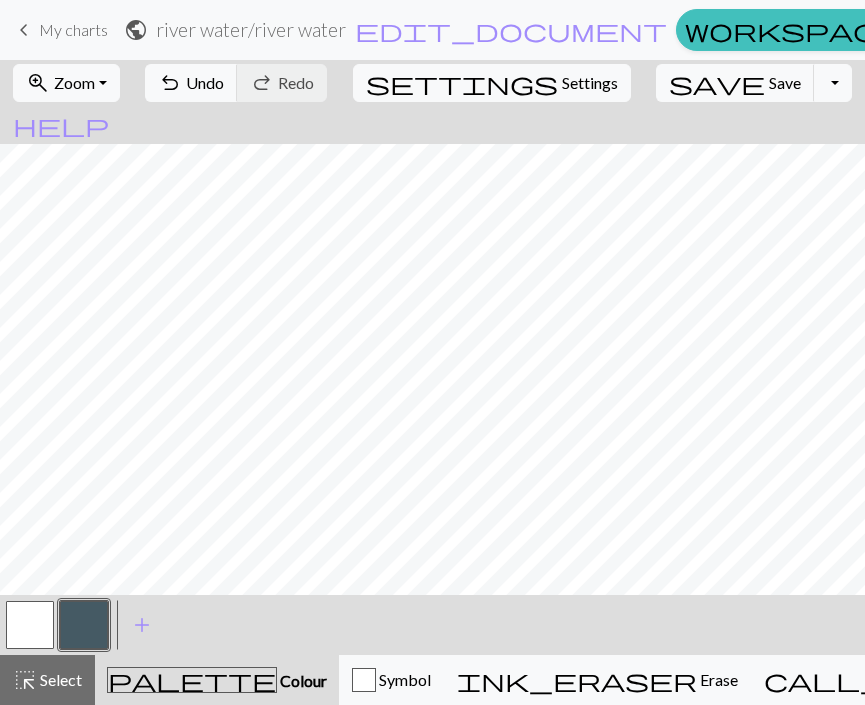 click at bounding box center [30, 625] 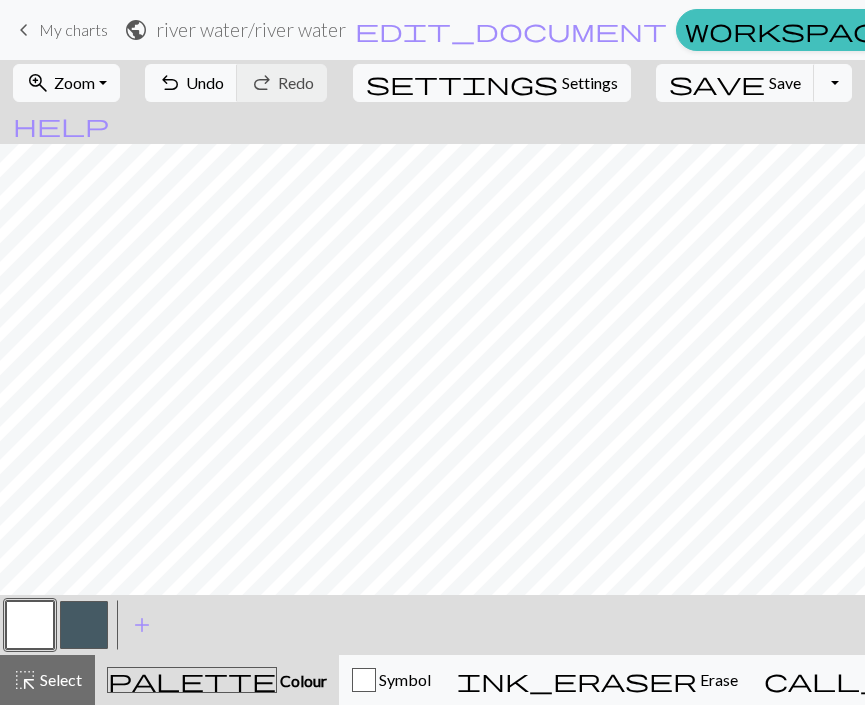 click at bounding box center [84, 625] 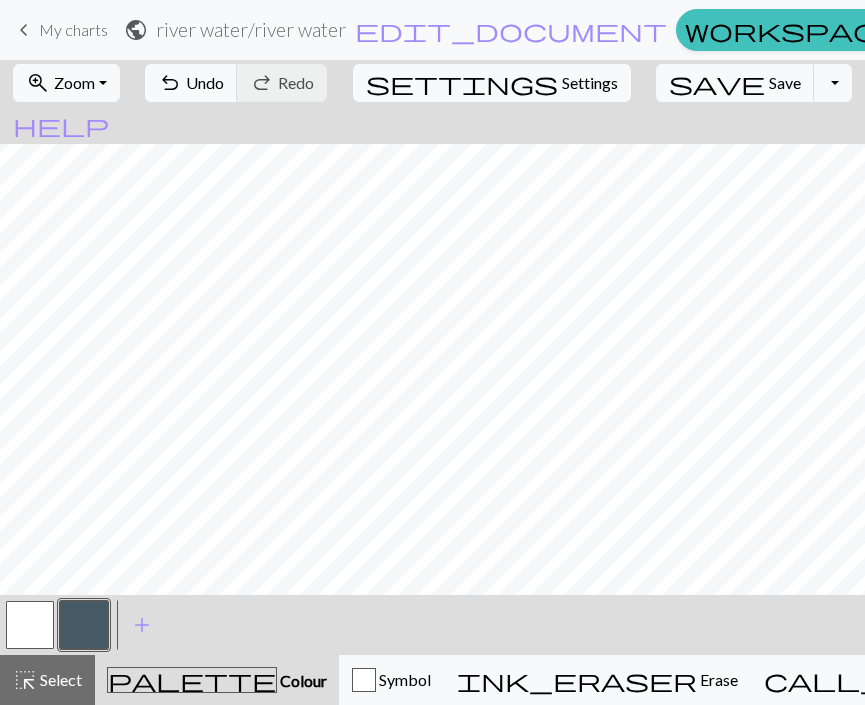 scroll, scrollTop: -1, scrollLeft: 0, axis: vertical 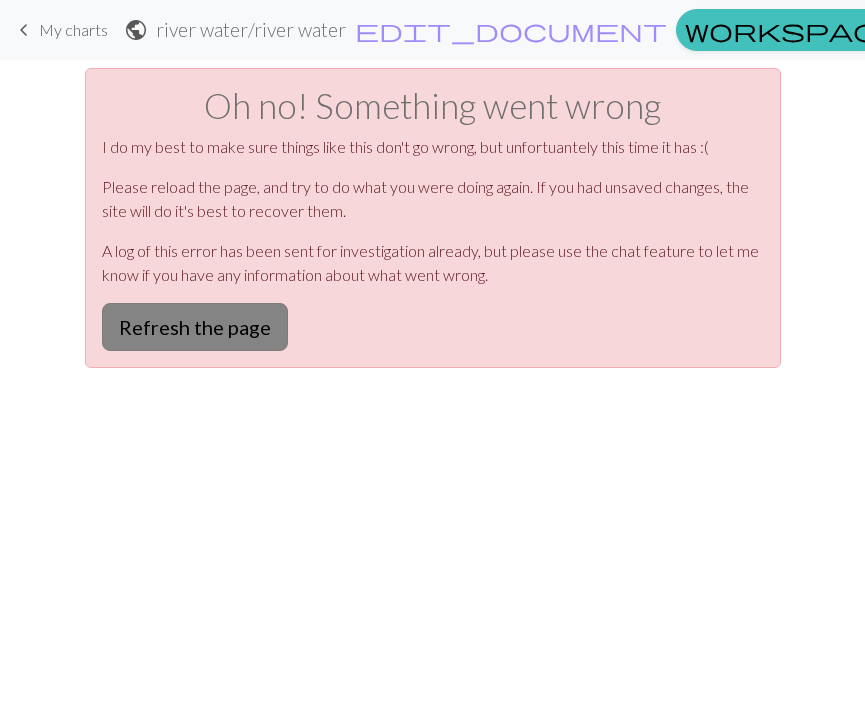 click on "Refresh the page" at bounding box center [195, 327] 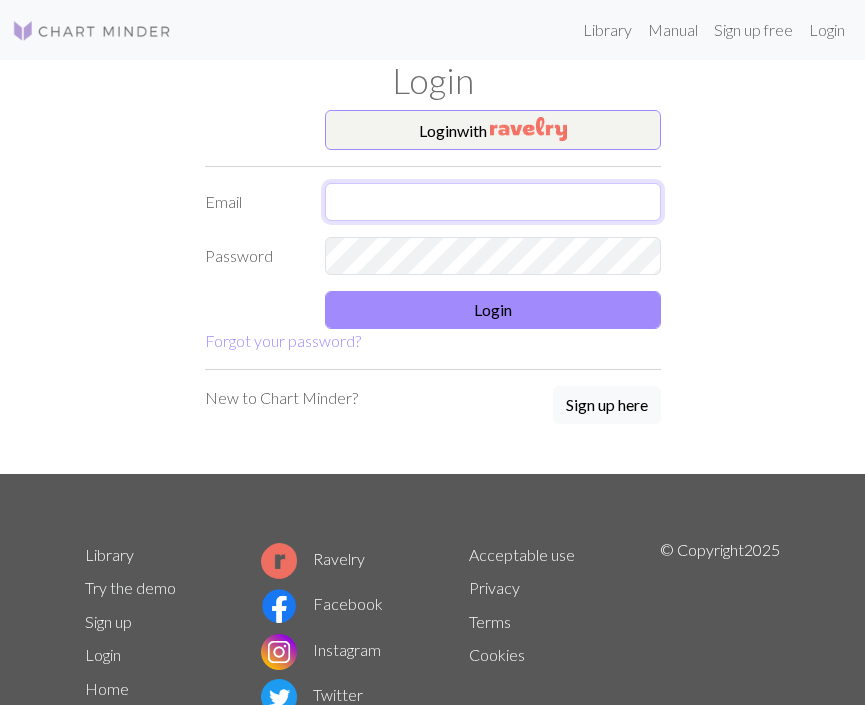 scroll, scrollTop: 0, scrollLeft: 0, axis: both 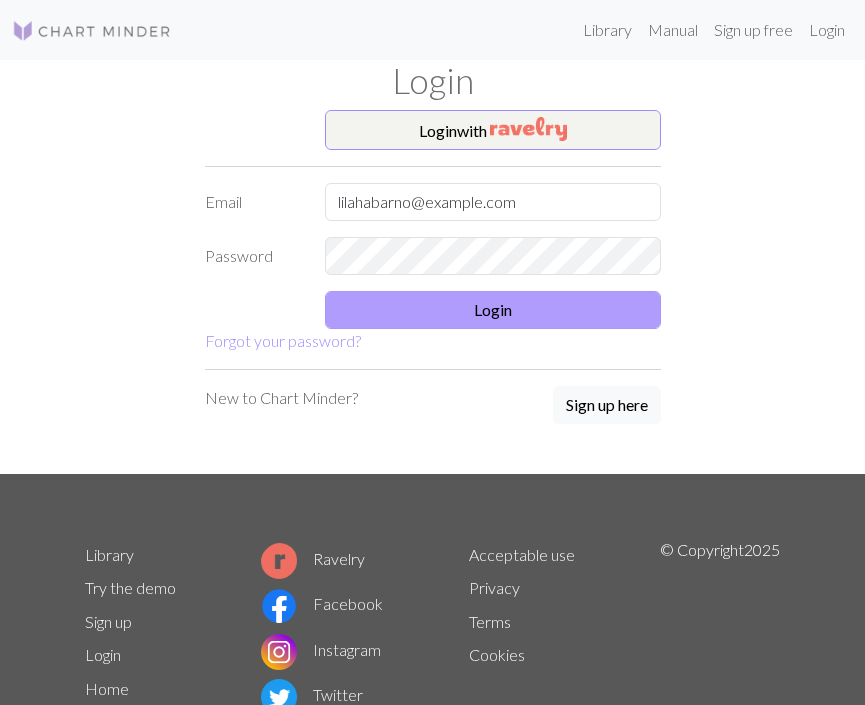 click on "Login" at bounding box center (493, 310) 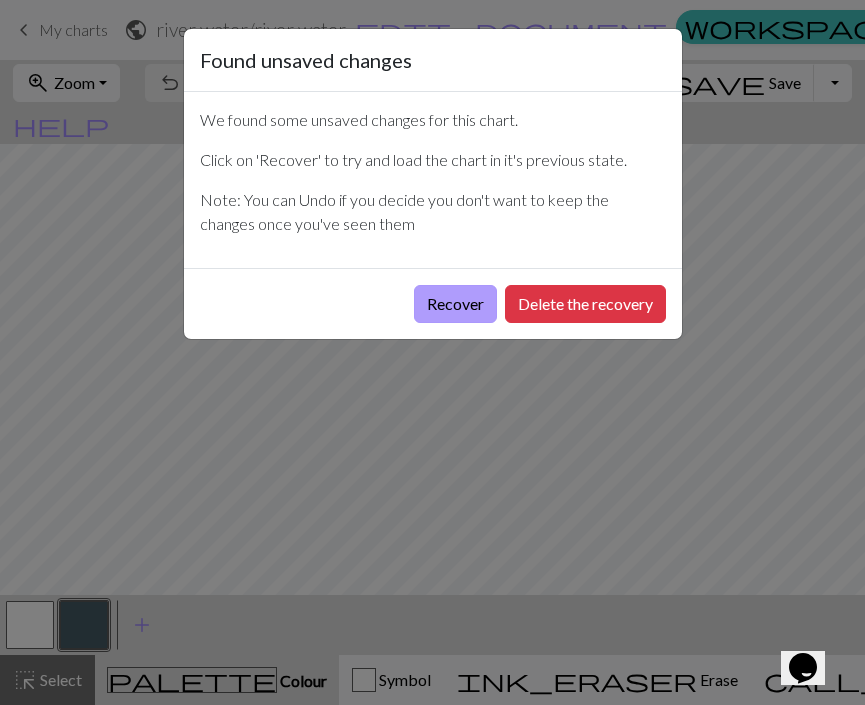 click on "Recover" at bounding box center [455, 304] 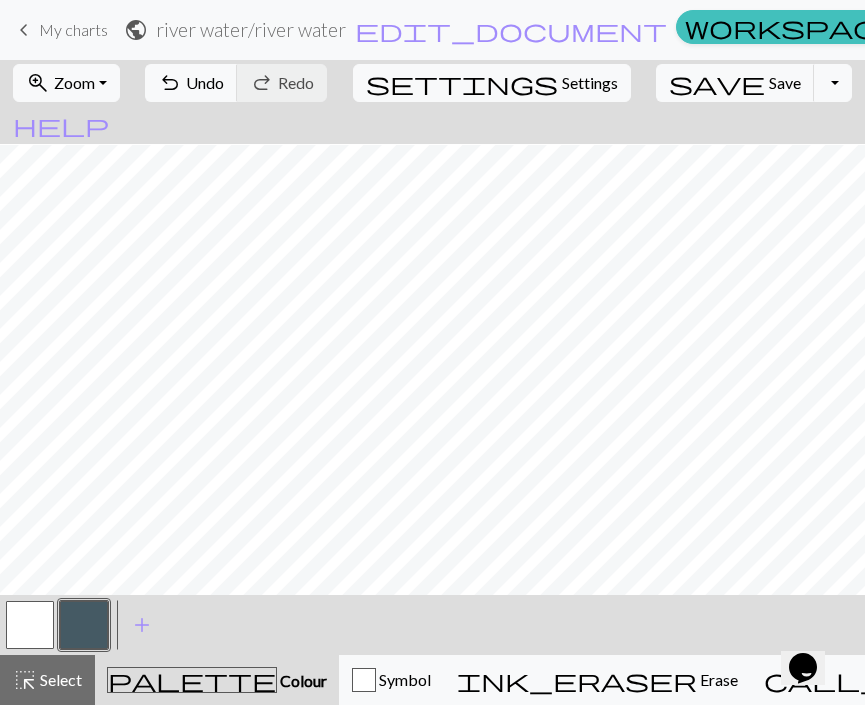 scroll, scrollTop: 417, scrollLeft: 0, axis: vertical 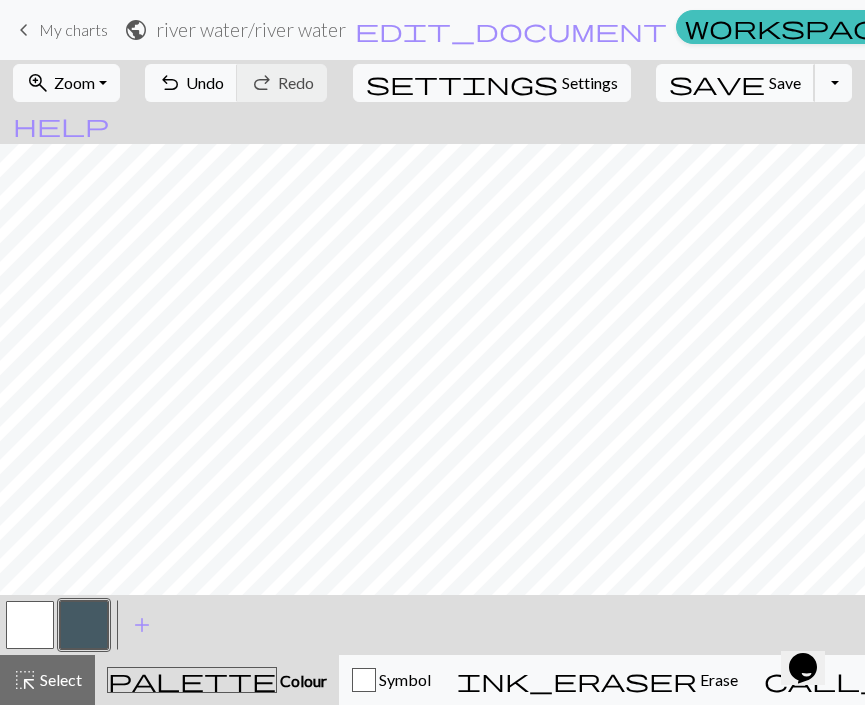 click on "Save" at bounding box center (785, 82) 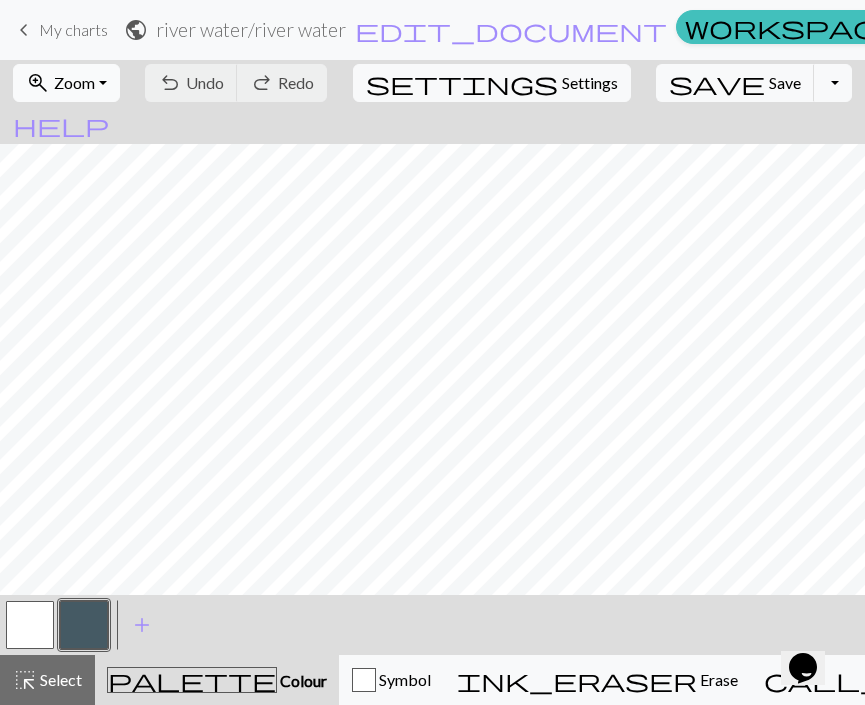 click on "zoom_in Zoom Zoom" at bounding box center (66, 83) 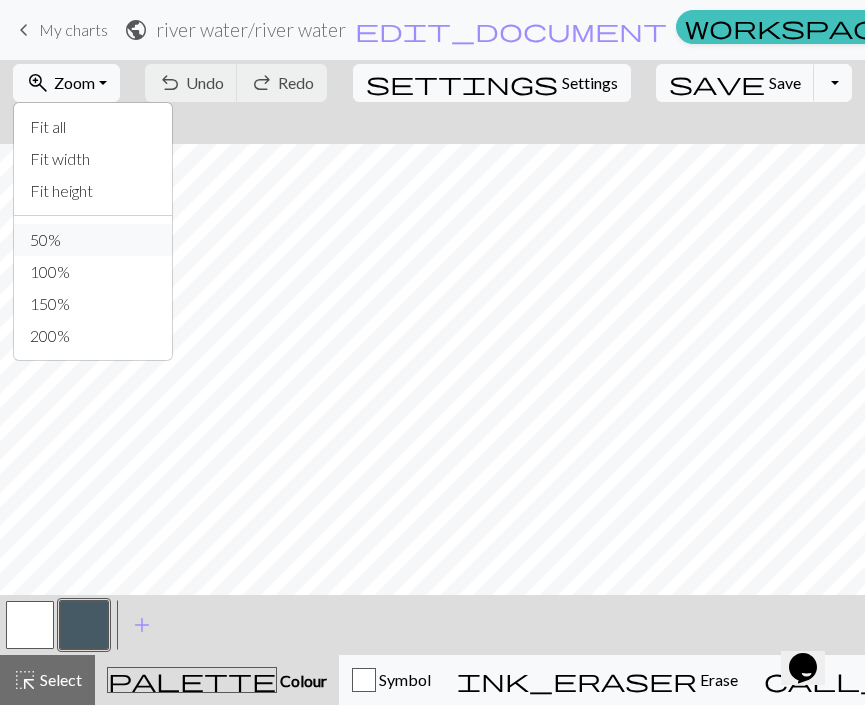click on "50%" at bounding box center [93, 240] 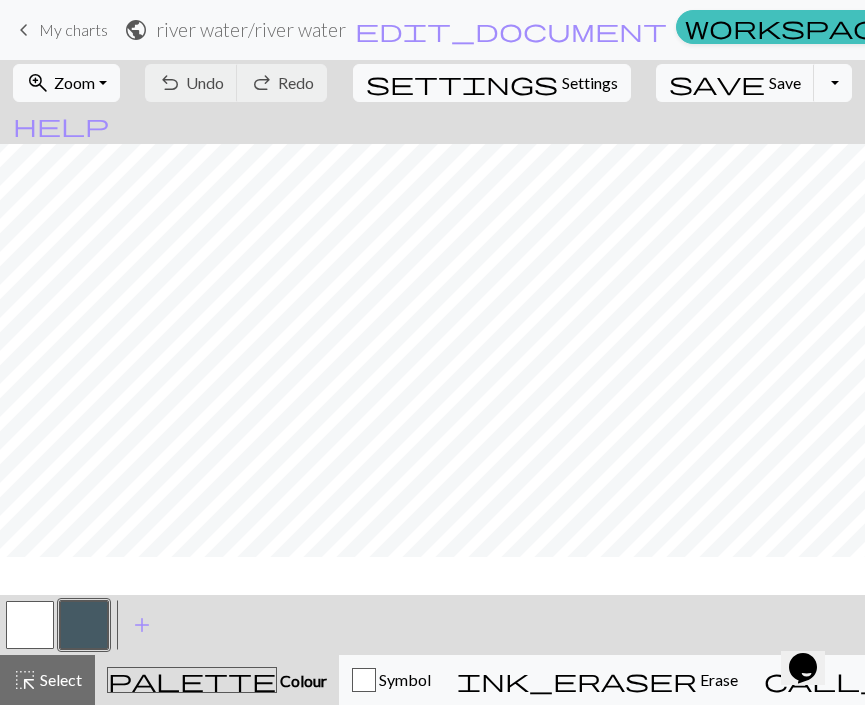 scroll, scrollTop: -7, scrollLeft: 0, axis: vertical 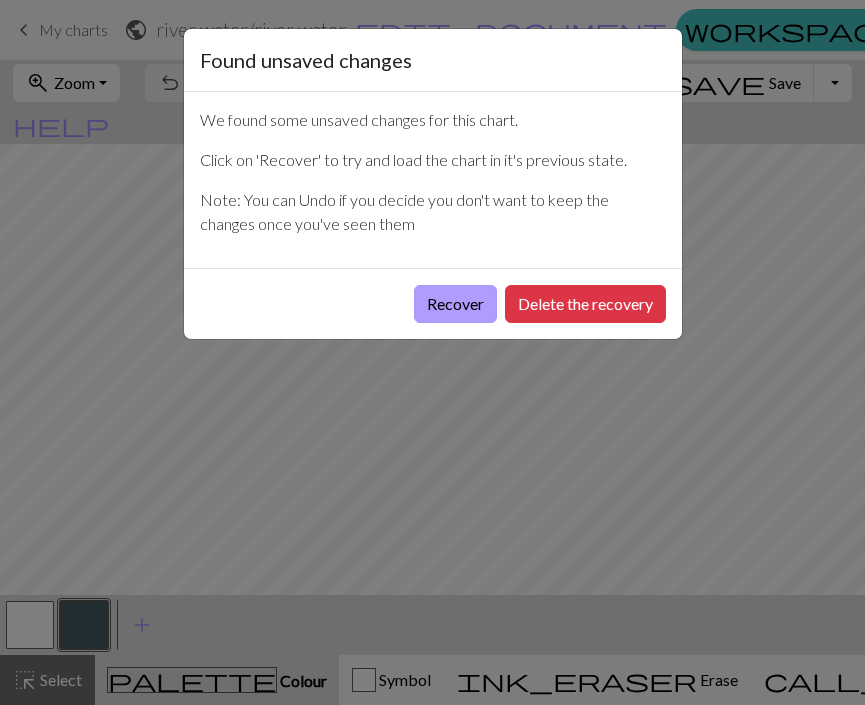 click on "Recover" at bounding box center (455, 304) 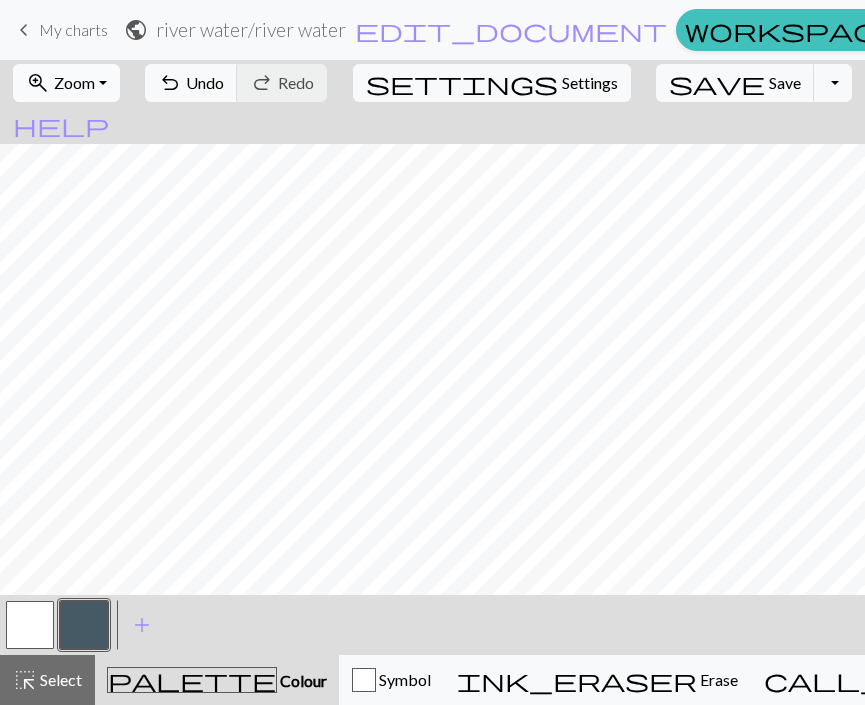 click on "Zoom" at bounding box center [74, 82] 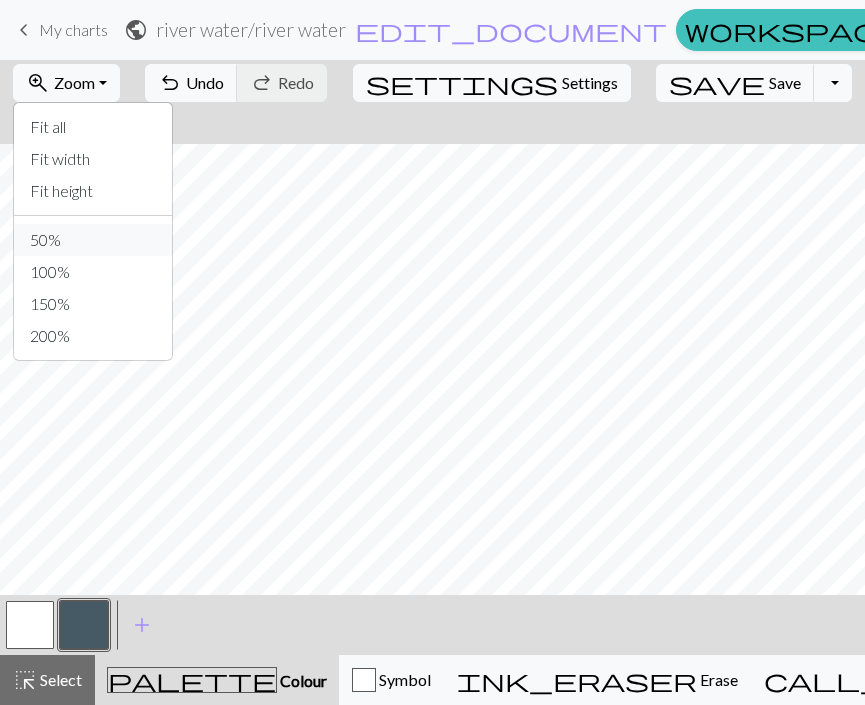 click on "50%" at bounding box center (93, 240) 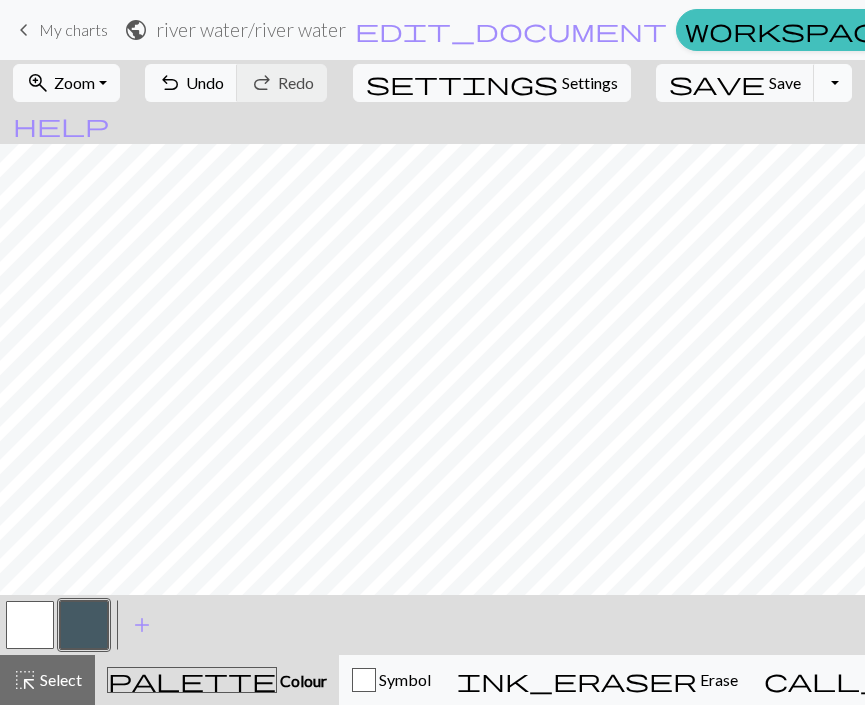 click on "Toggle Dropdown" at bounding box center (833, 83) 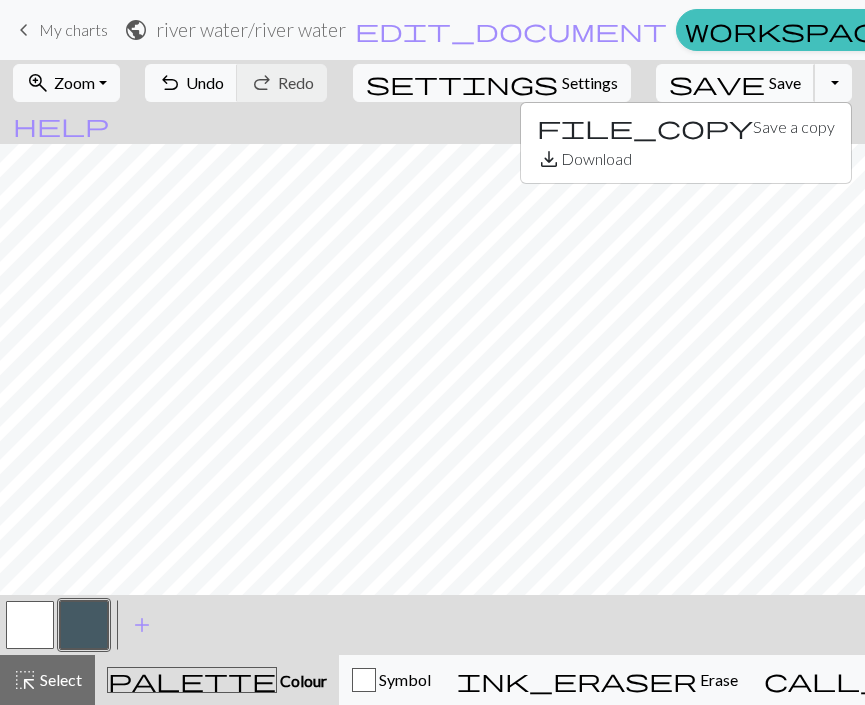 click on "Save" at bounding box center (785, 82) 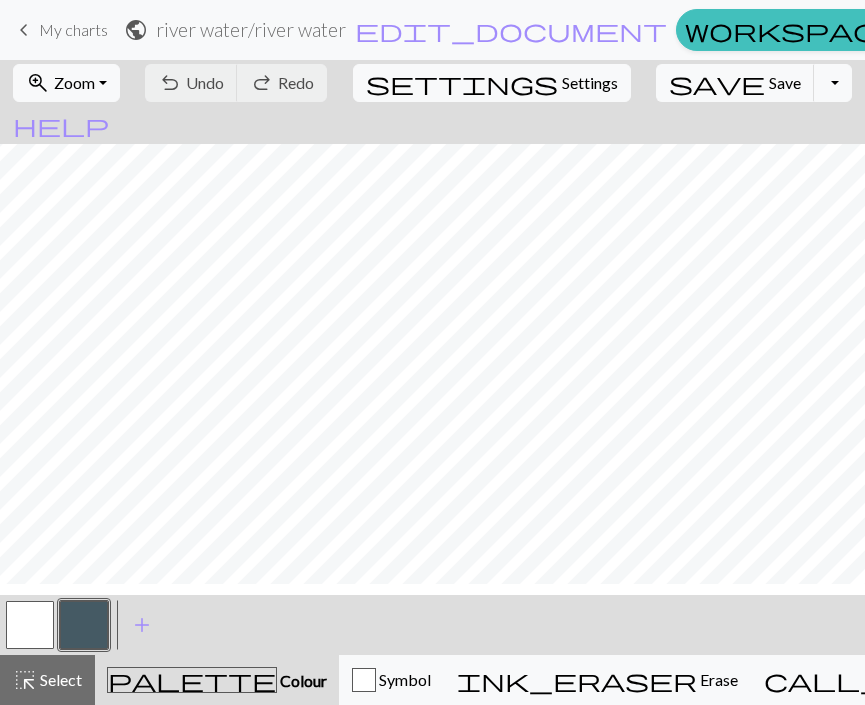scroll, scrollTop: 0, scrollLeft: 0, axis: both 